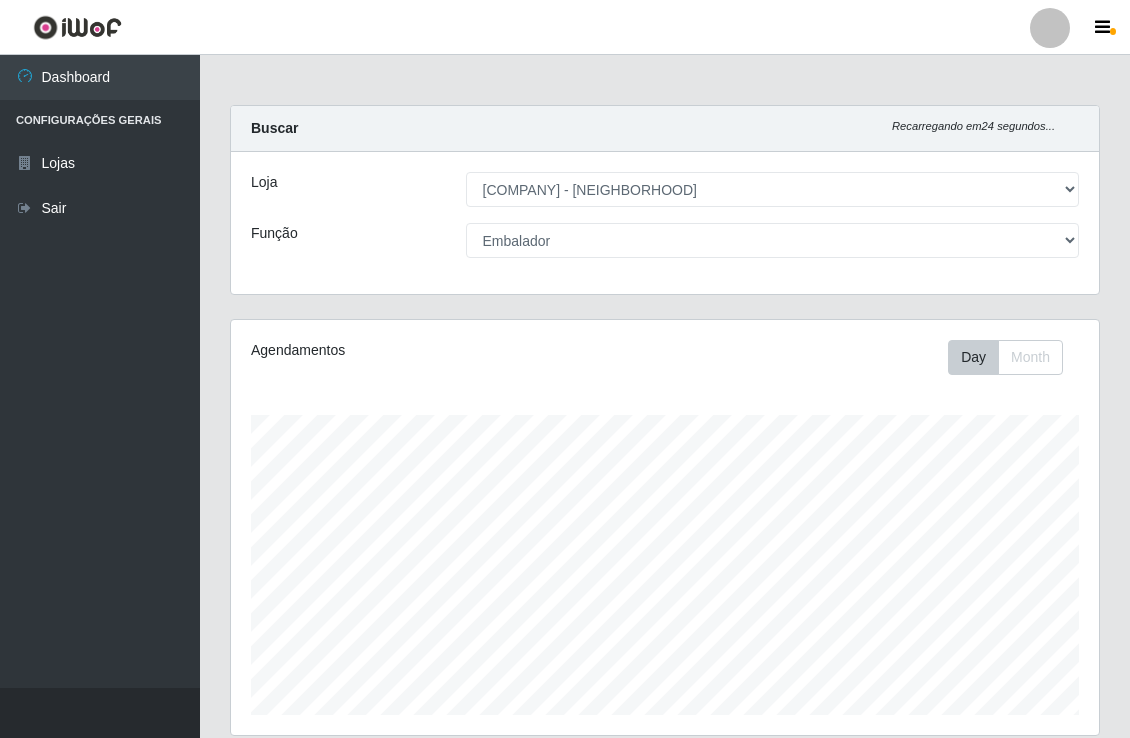 select on "454" 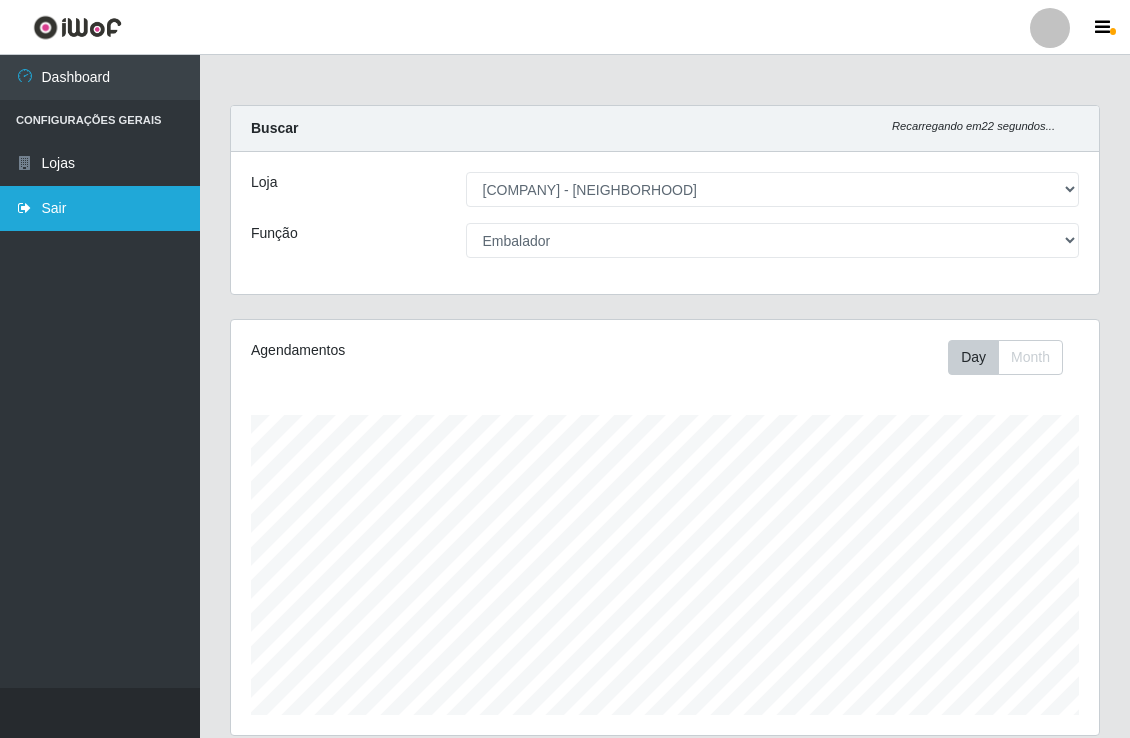 click on "Sair" at bounding box center [100, 208] 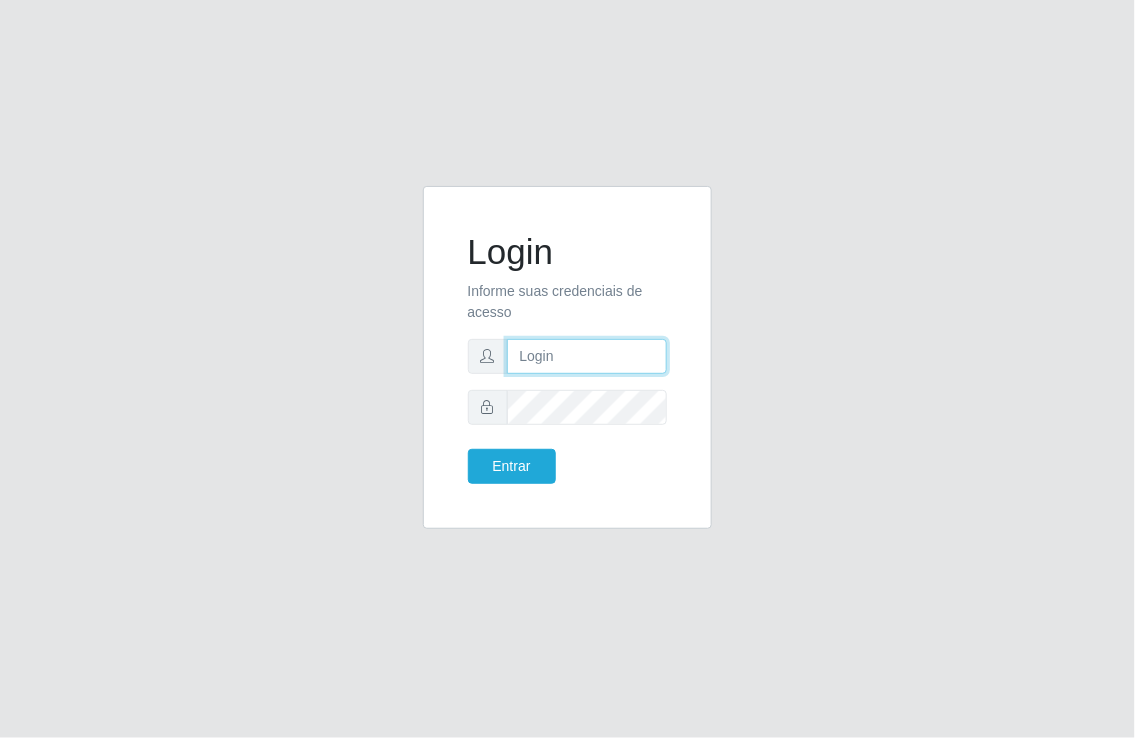 click at bounding box center [587, 356] 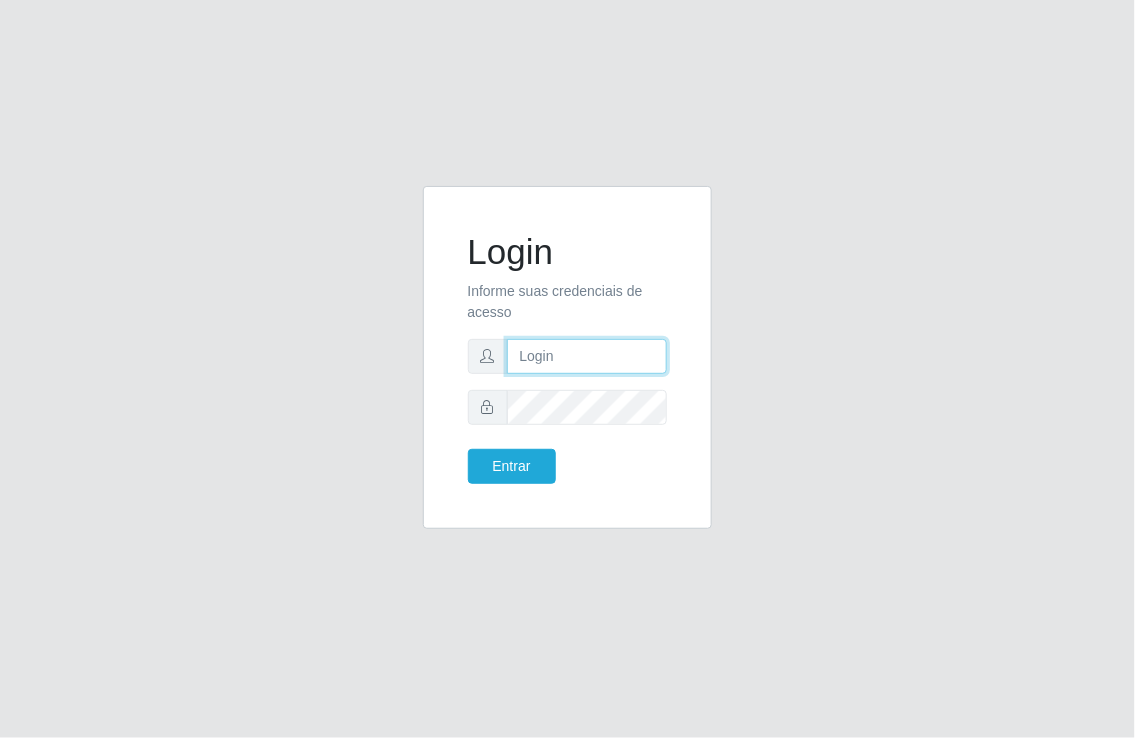 type on "[USERNAME]@[DOMAIN]" 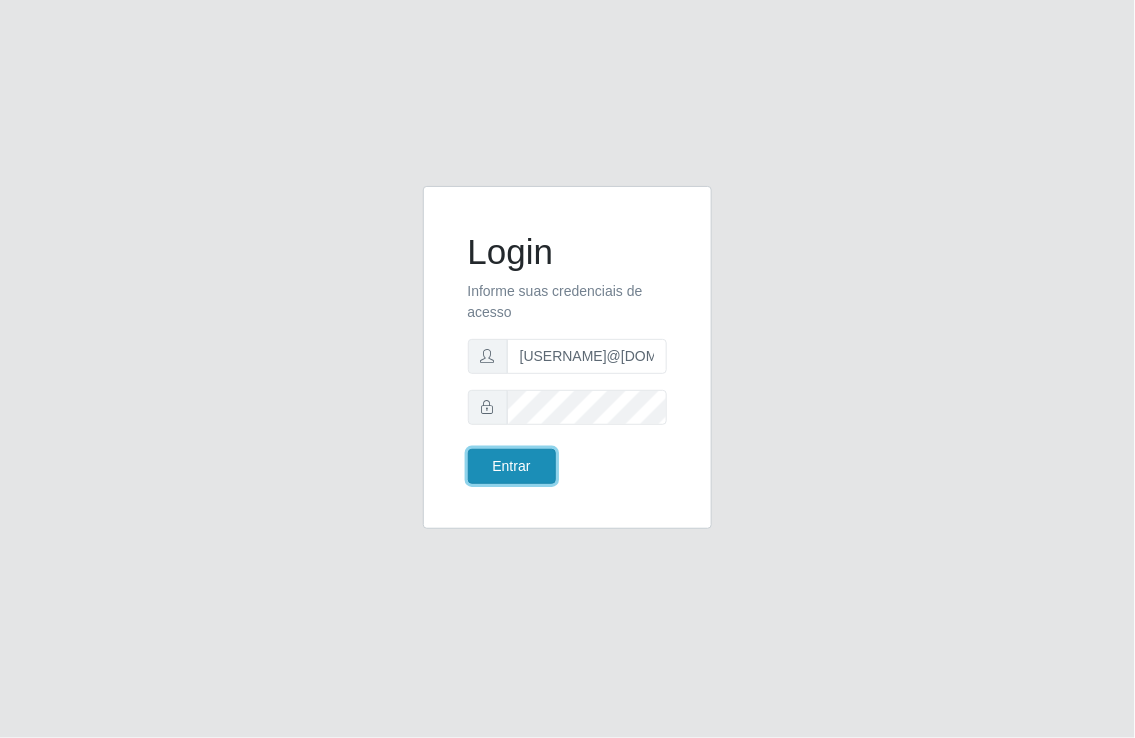 click on "Entrar" at bounding box center (512, 466) 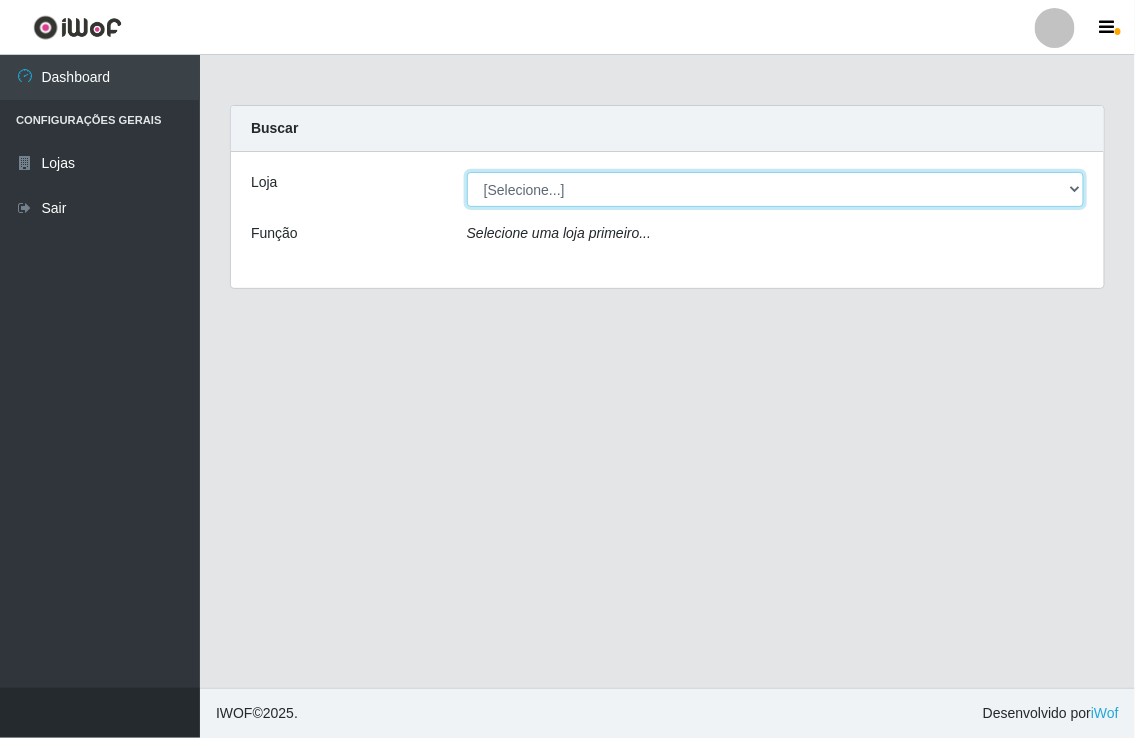 click on "[Selecione...] [COMPANY] - [NEIGHBORHOOD]" at bounding box center [775, 189] 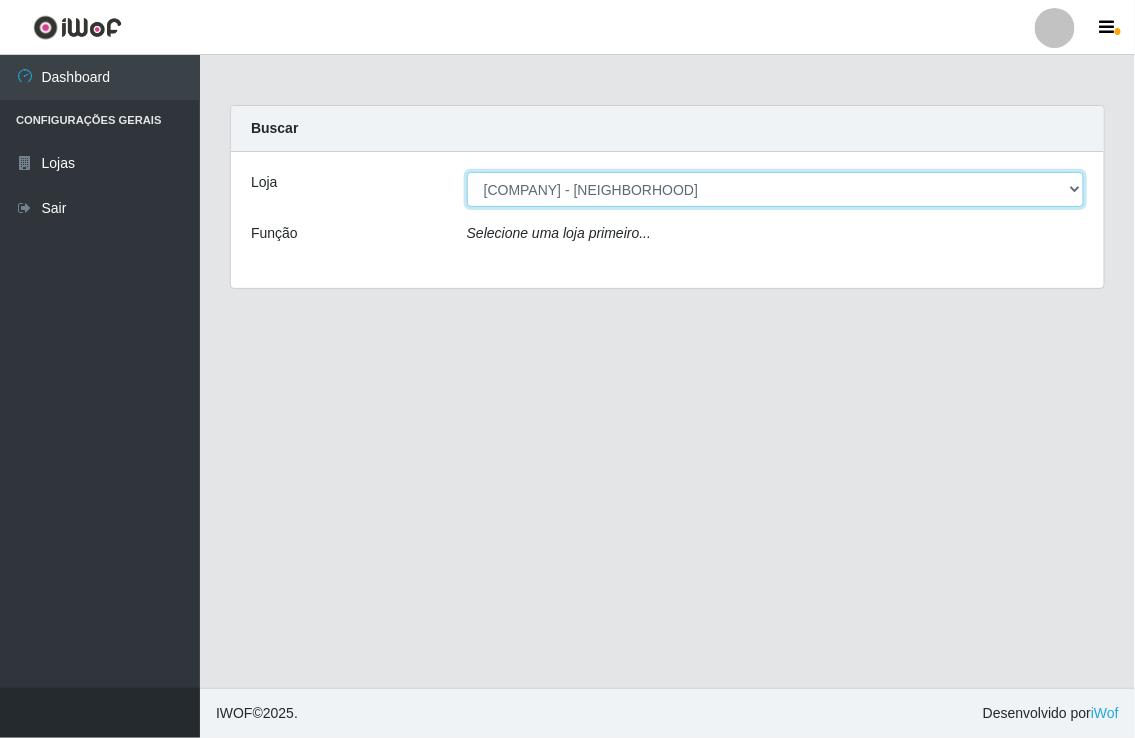 click on "[Selecione...] [COMPANY] - [NEIGHBORHOOD]" at bounding box center [775, 189] 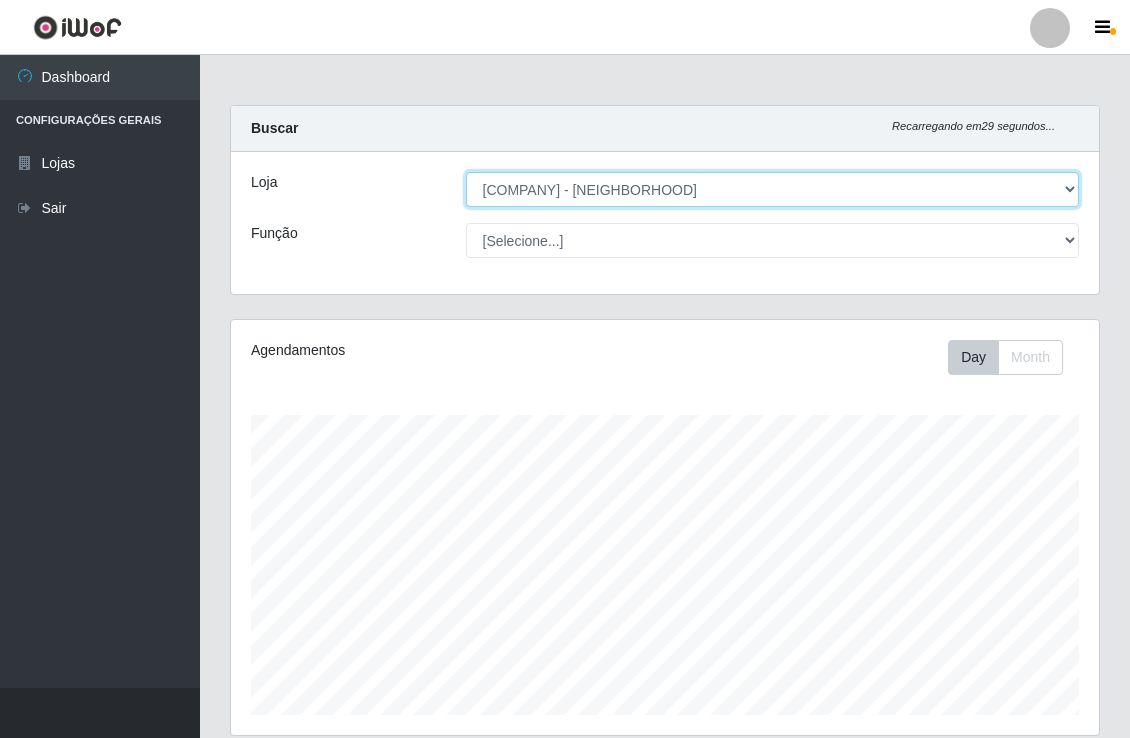 scroll, scrollTop: 999584, scrollLeft: 999132, axis: both 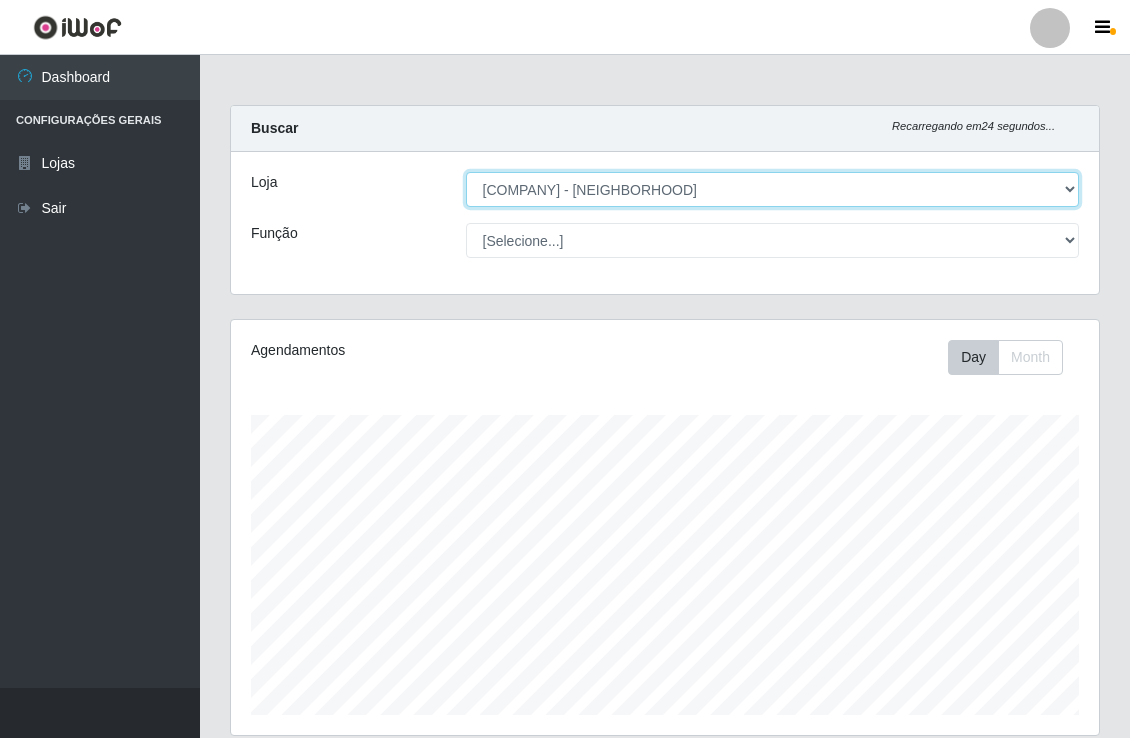 click on "[Selecione...] [COMPANY] - [NEIGHBORHOOD]" at bounding box center [773, 189] 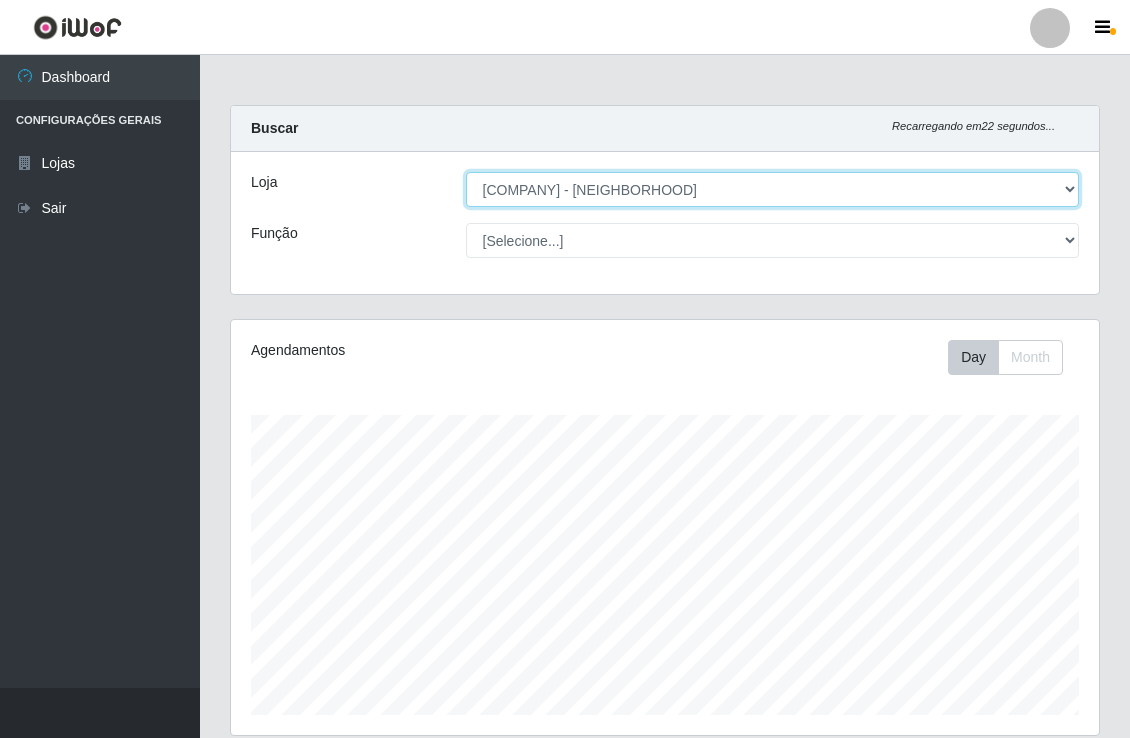 click on "[Selecione...] [COMPANY] - [NEIGHBORHOOD]" at bounding box center (773, 189) 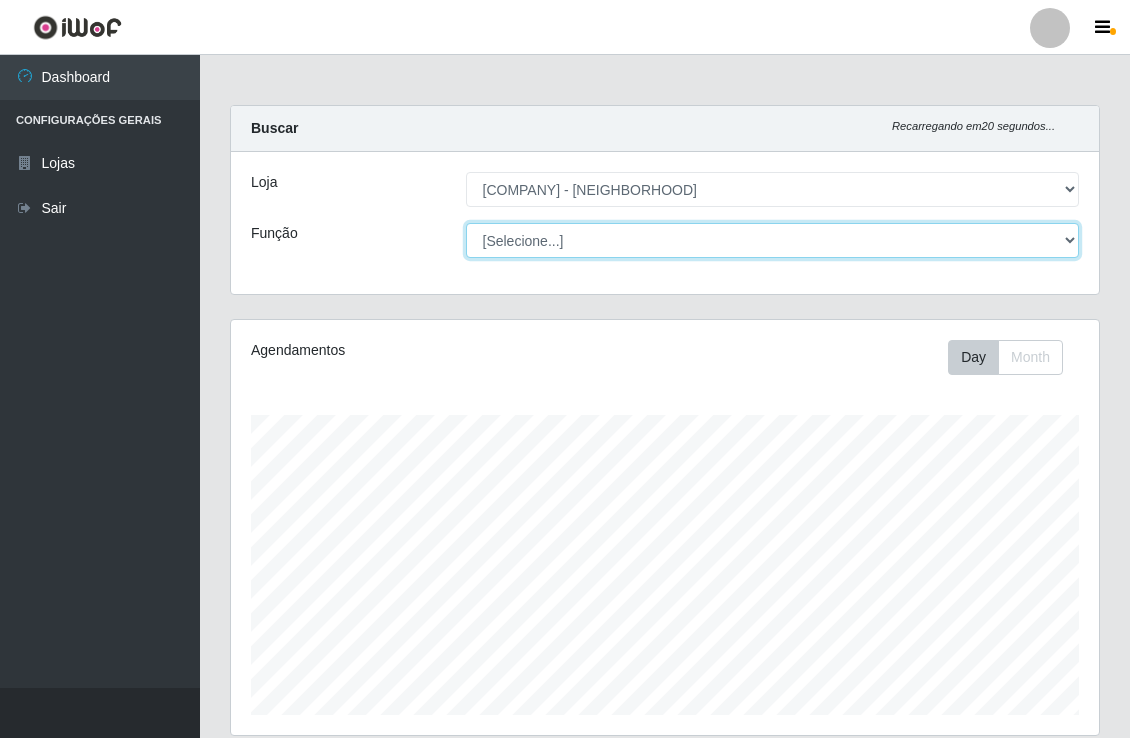 click on "[Selecione...] Embalador Embalador + Embalador ++" at bounding box center [773, 240] 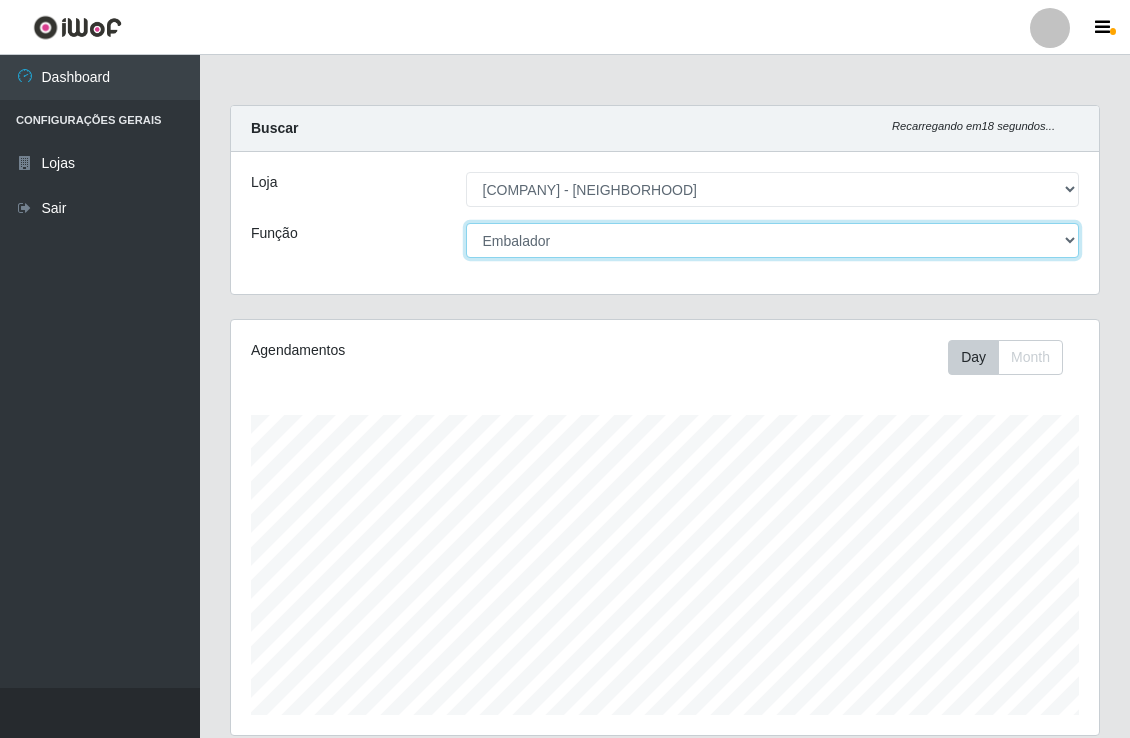 click on "[Selecione...] Embalador Embalador + Embalador ++" at bounding box center [773, 240] 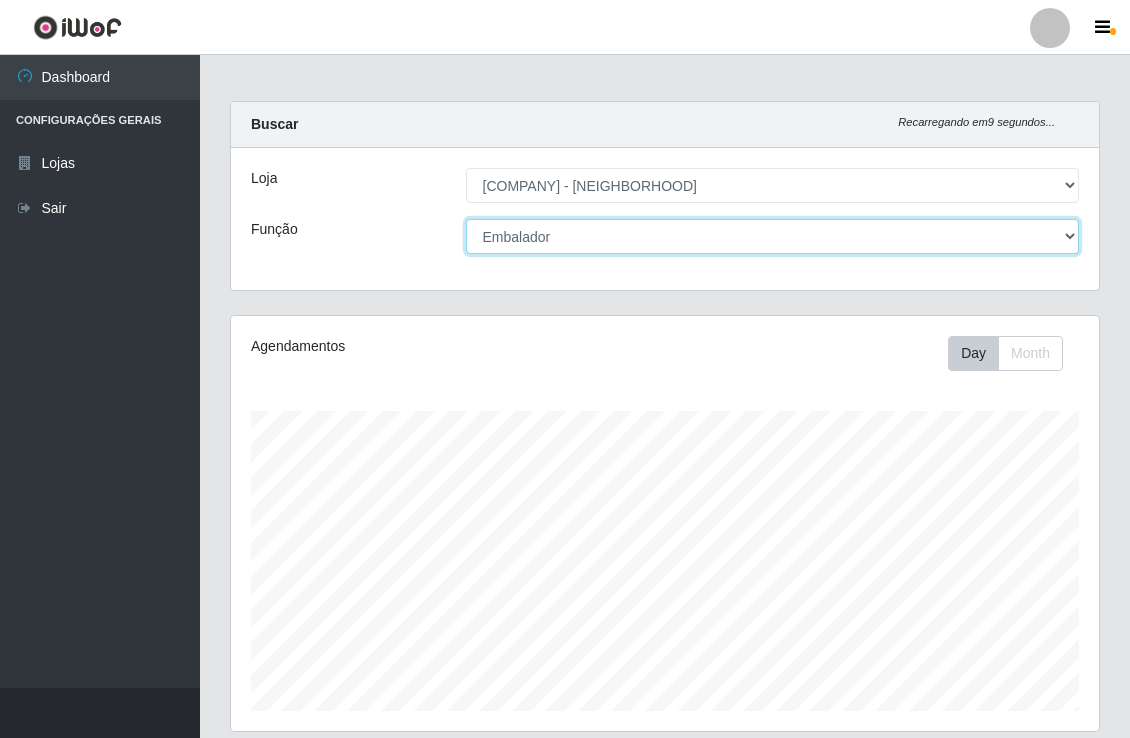 scroll, scrollTop: 0, scrollLeft: 0, axis: both 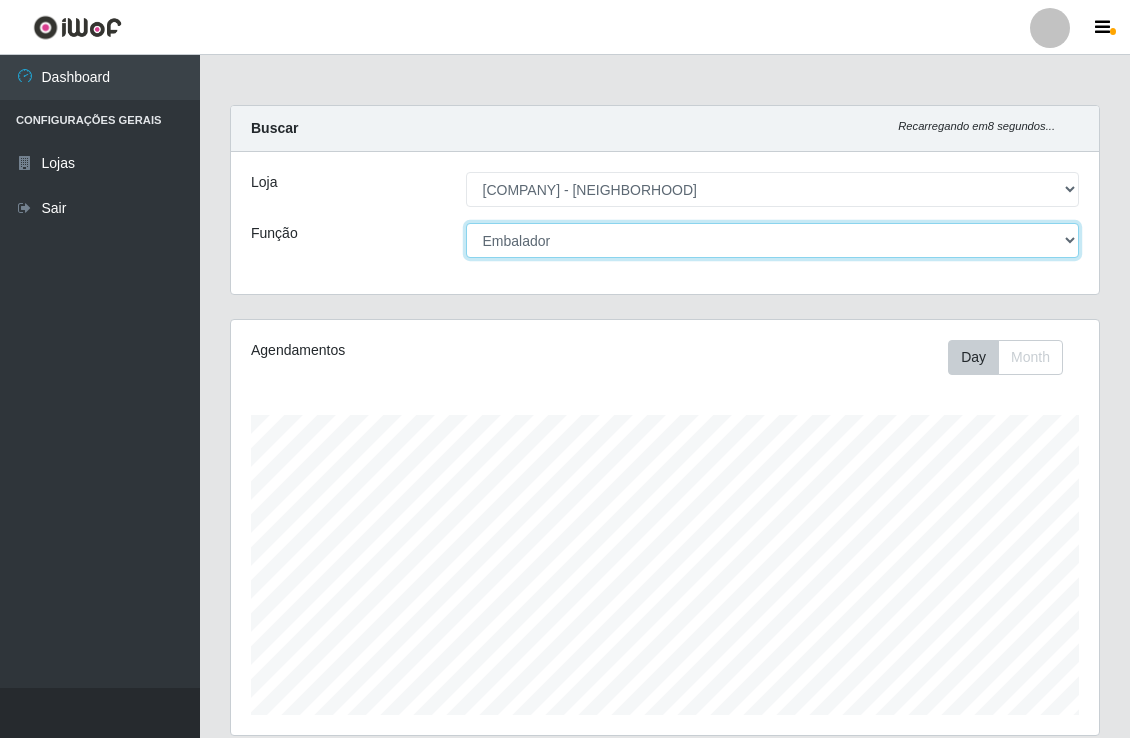 click on "[Selecione...] Embalador Embalador + Embalador ++" at bounding box center [773, 240] 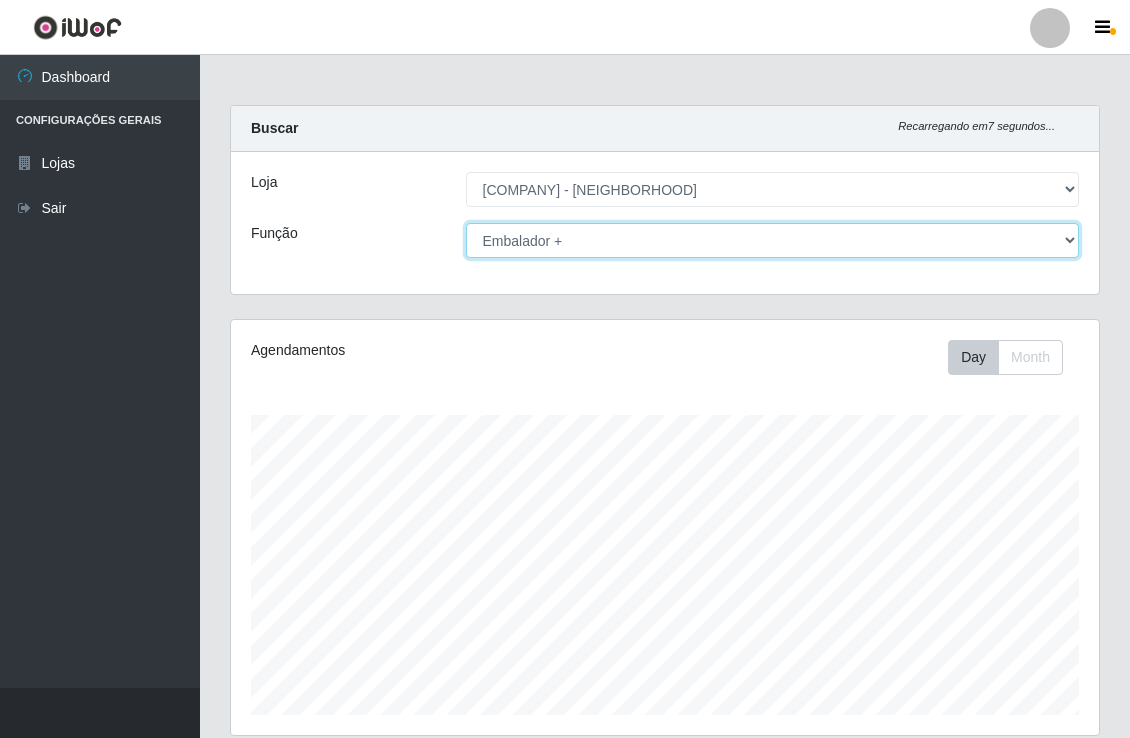 click on "[Selecione...] Embalador Embalador + Embalador ++" at bounding box center [773, 240] 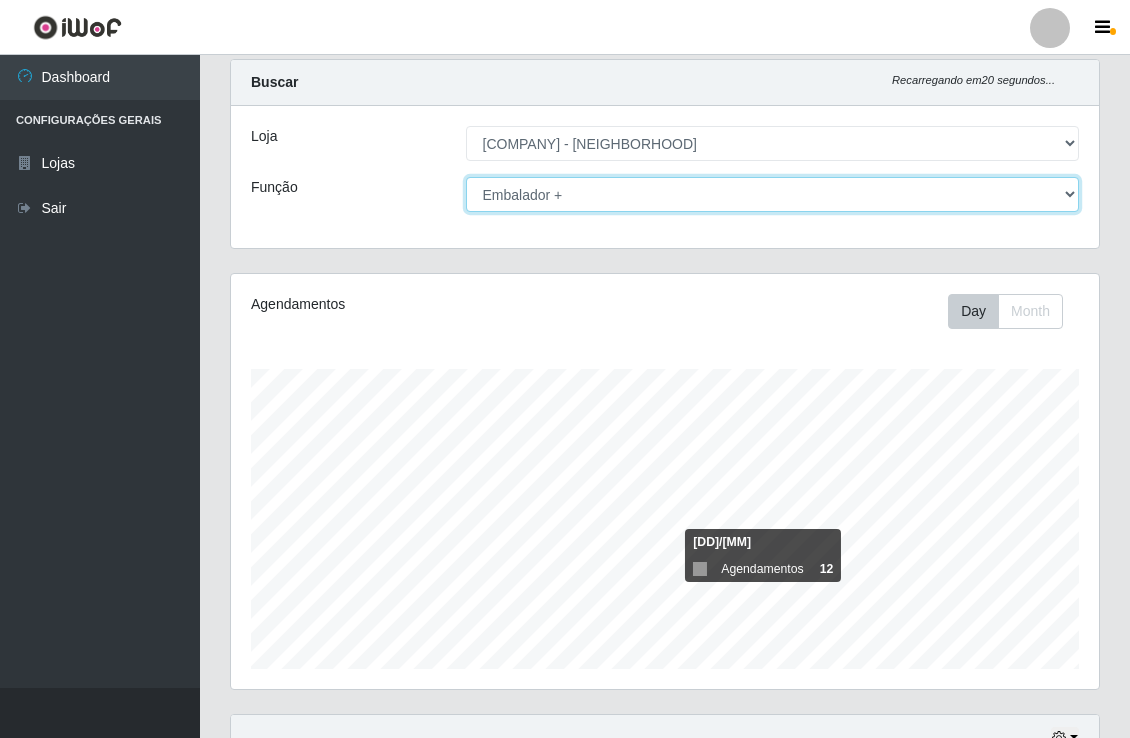 scroll, scrollTop: 0, scrollLeft: 0, axis: both 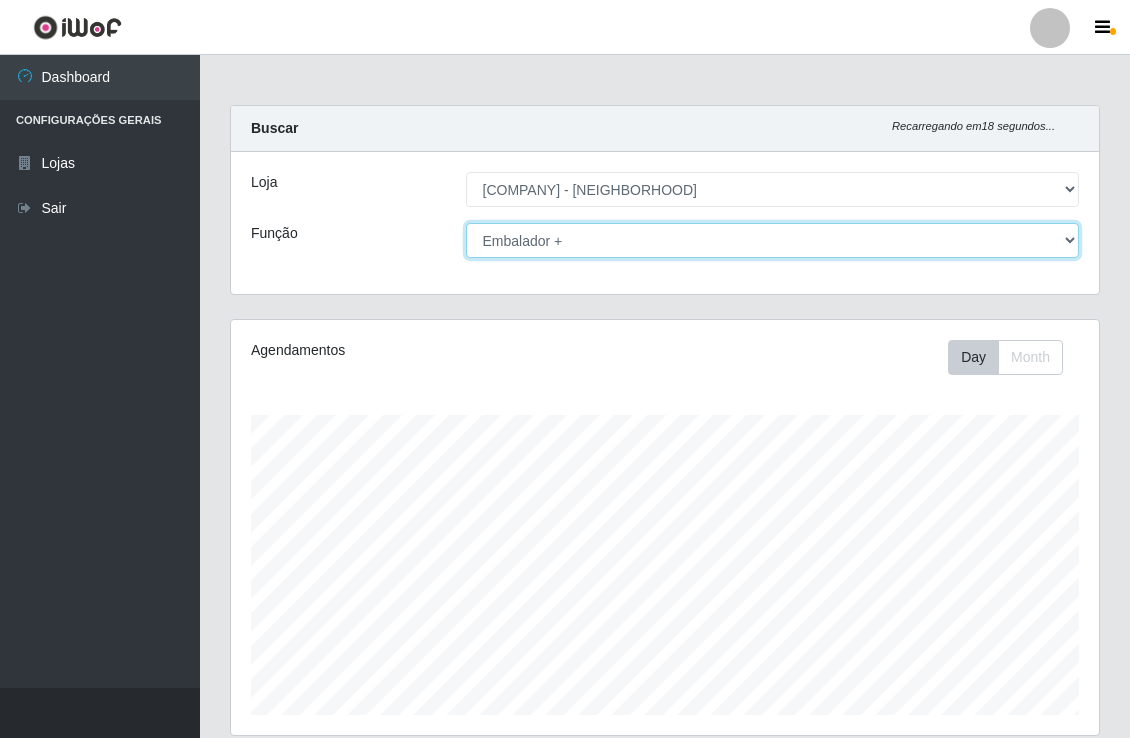 click on "[Selecione...] Embalador Embalador + Embalador ++" at bounding box center (773, 240) 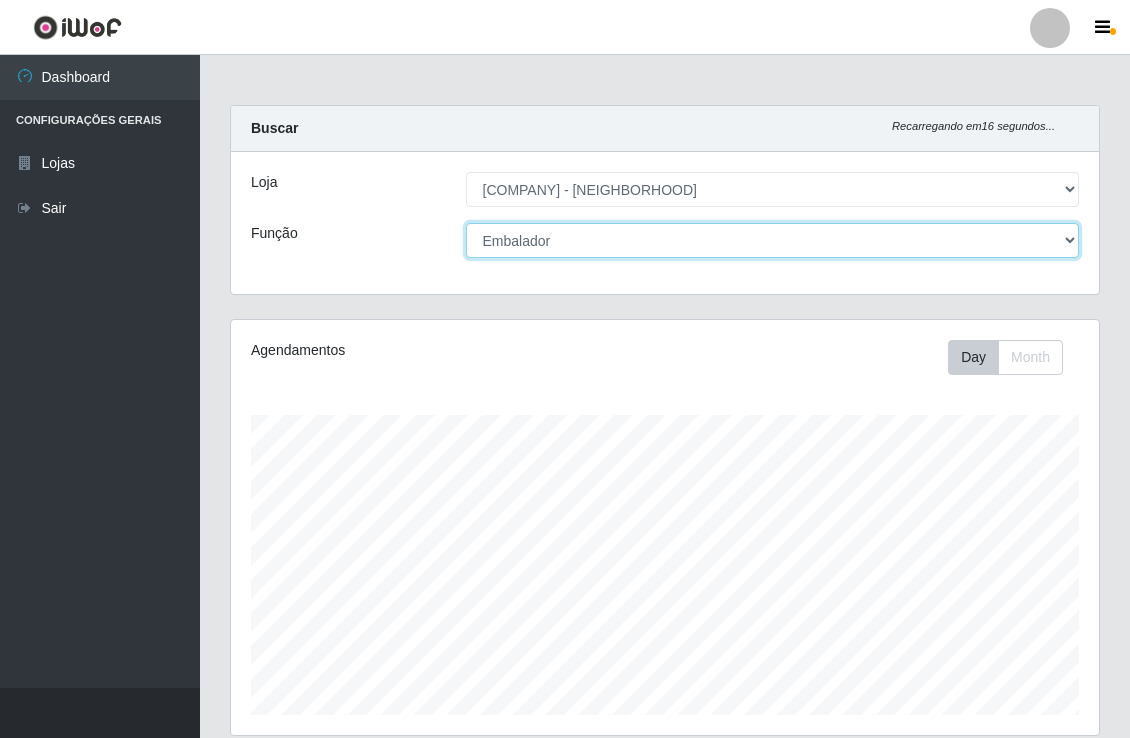 click on "[Selecione...] Embalador Embalador + Embalador ++" at bounding box center [773, 240] 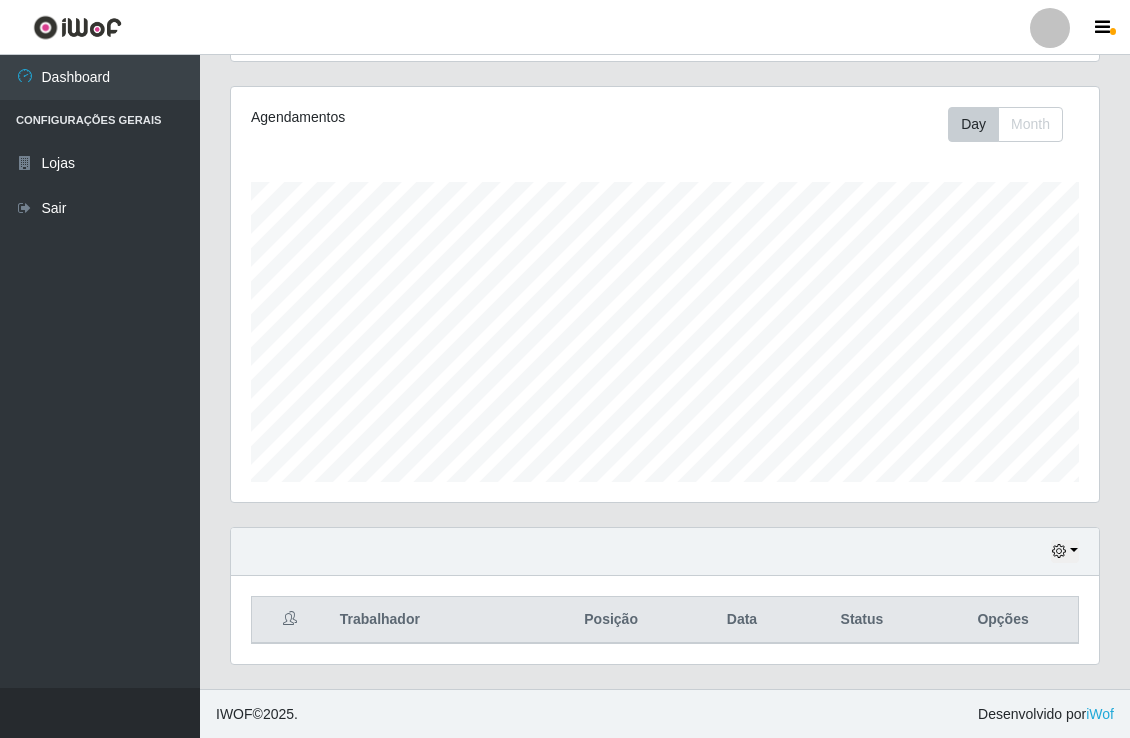 scroll, scrollTop: 11, scrollLeft: 0, axis: vertical 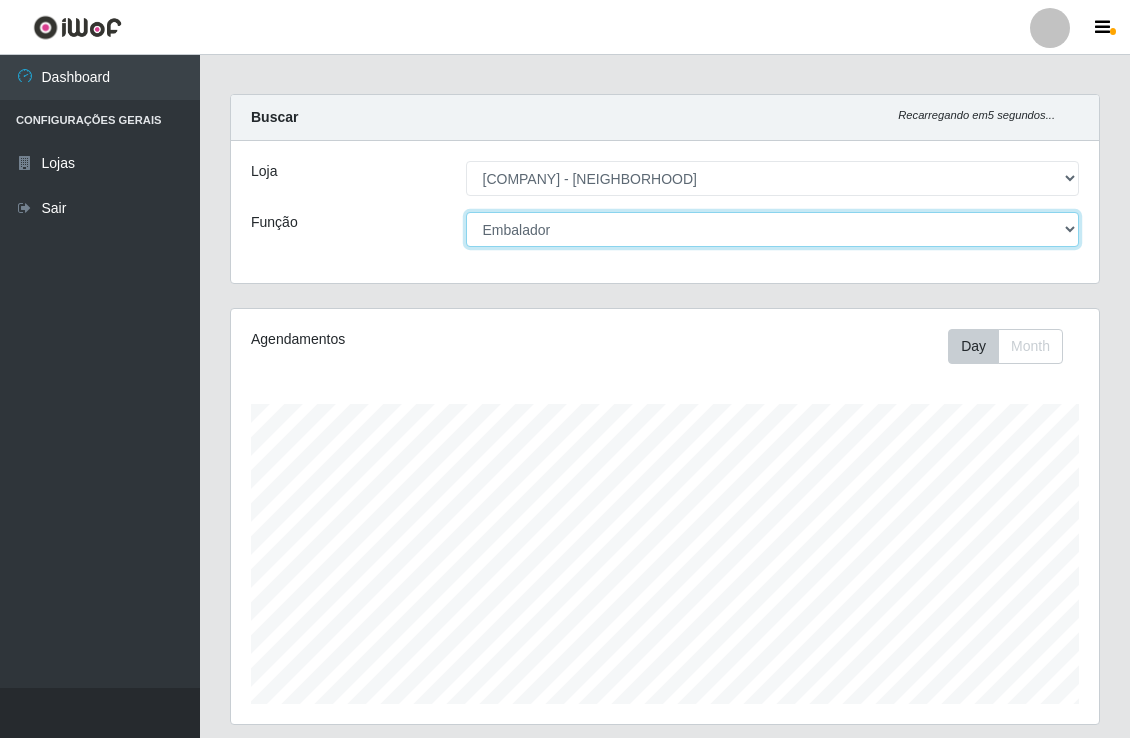 click on "[Selecione...] Embalador Embalador + Embalador ++" at bounding box center [773, 229] 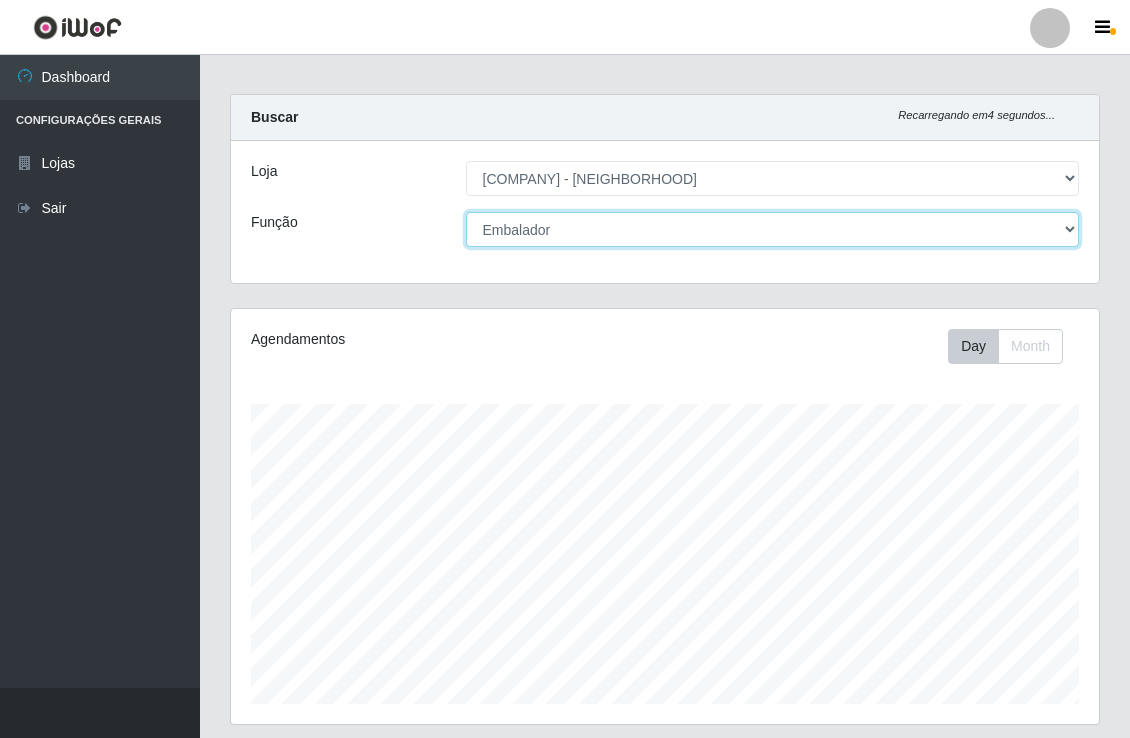 select on "70" 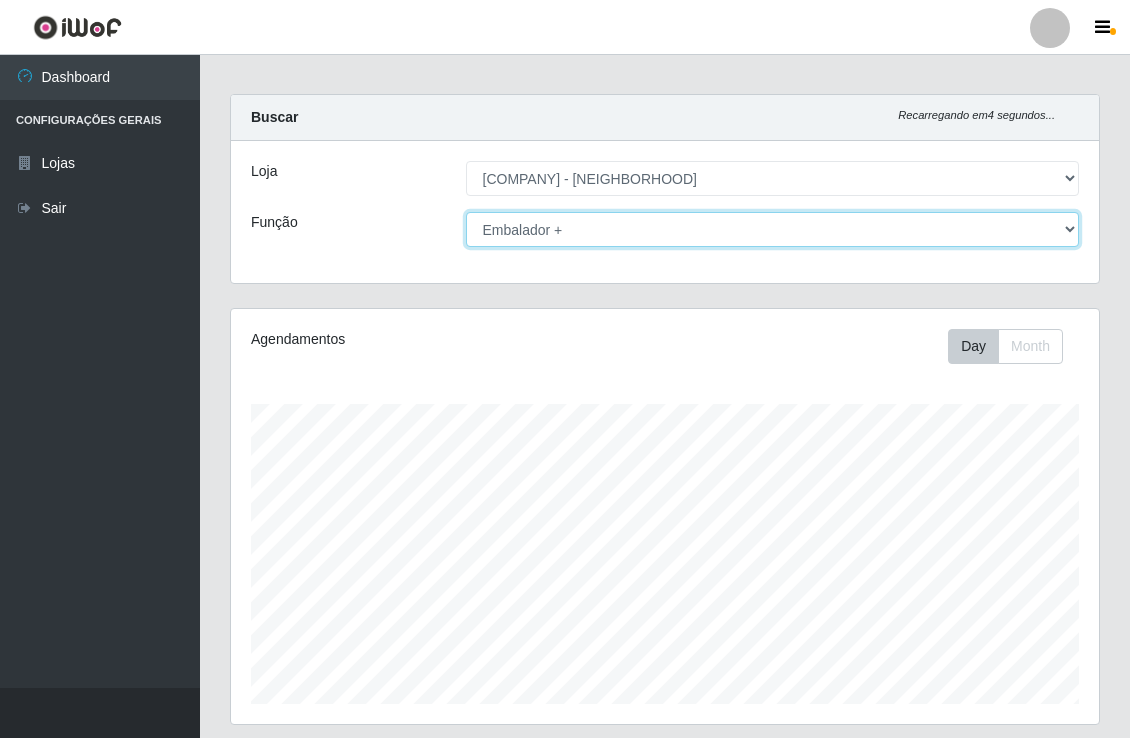 click on "[Selecione...] Embalador Embalador + Embalador ++" at bounding box center [773, 229] 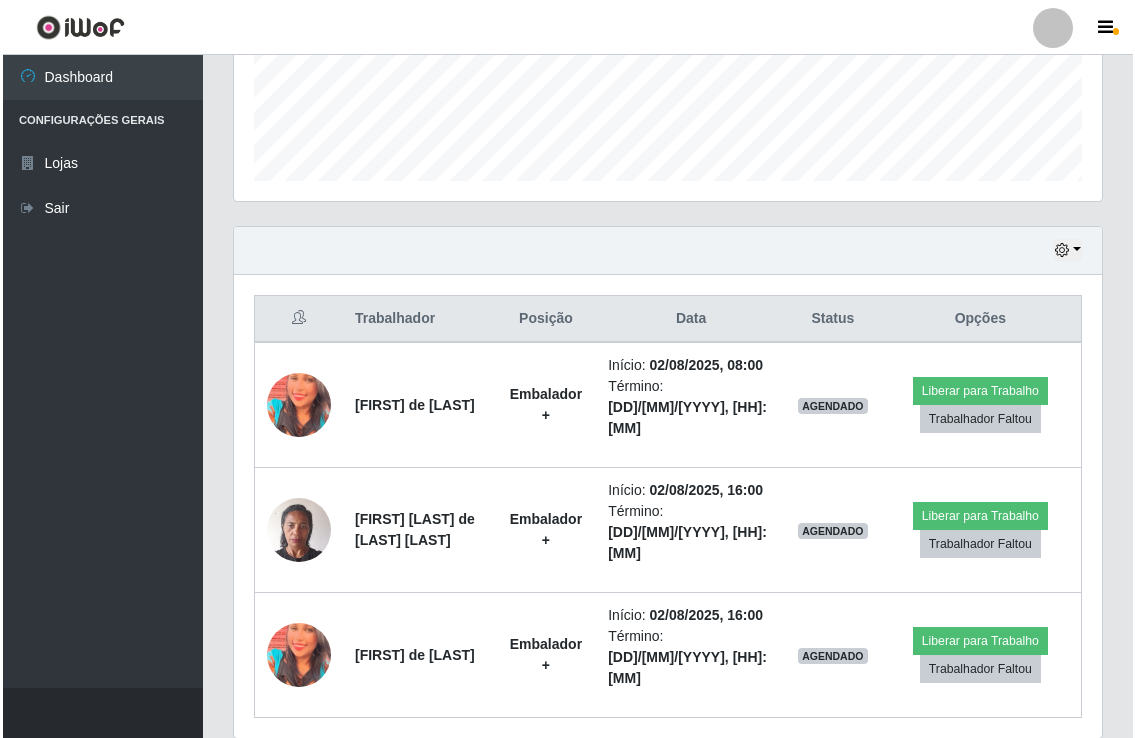 scroll, scrollTop: 566, scrollLeft: 0, axis: vertical 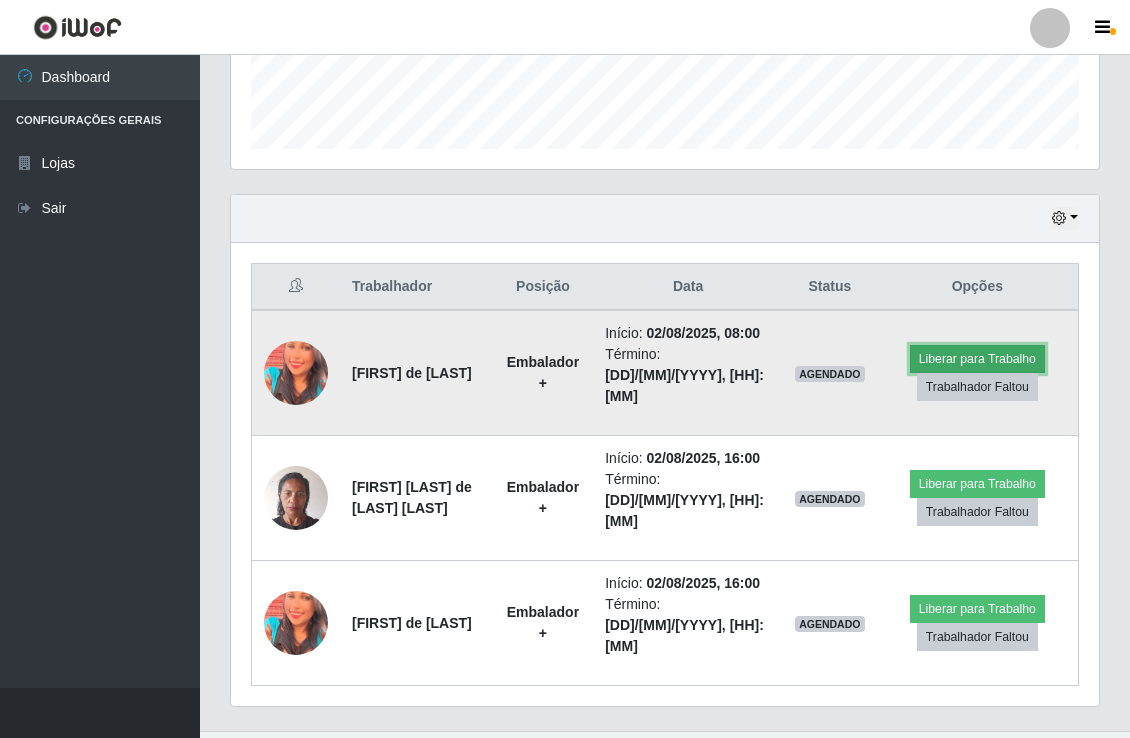 click on "Liberar para Trabalho" at bounding box center [977, 359] 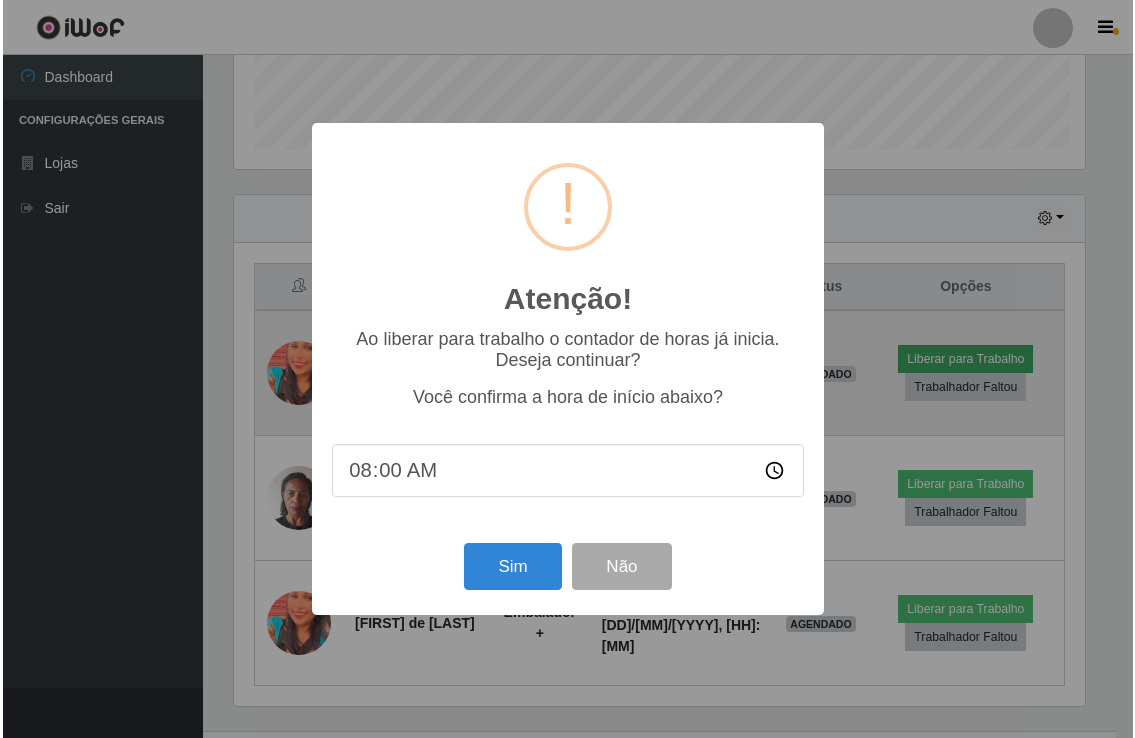 scroll, scrollTop: 999584, scrollLeft: 999143, axis: both 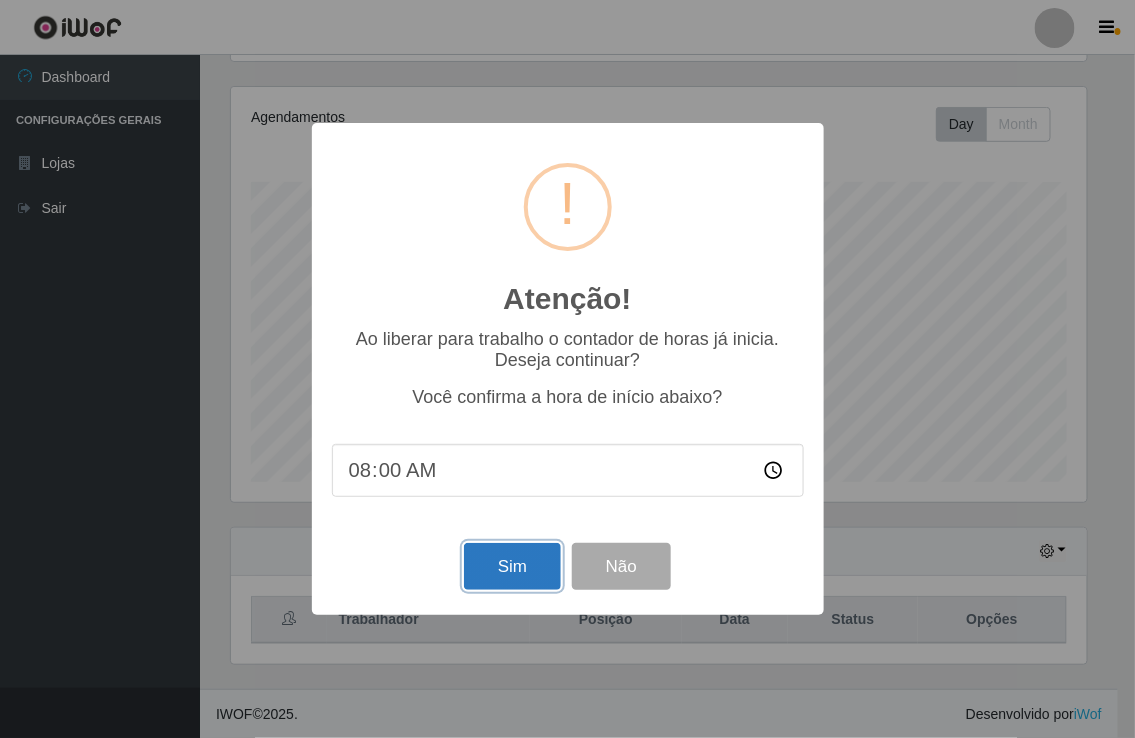 click on "Sim" at bounding box center [512, 566] 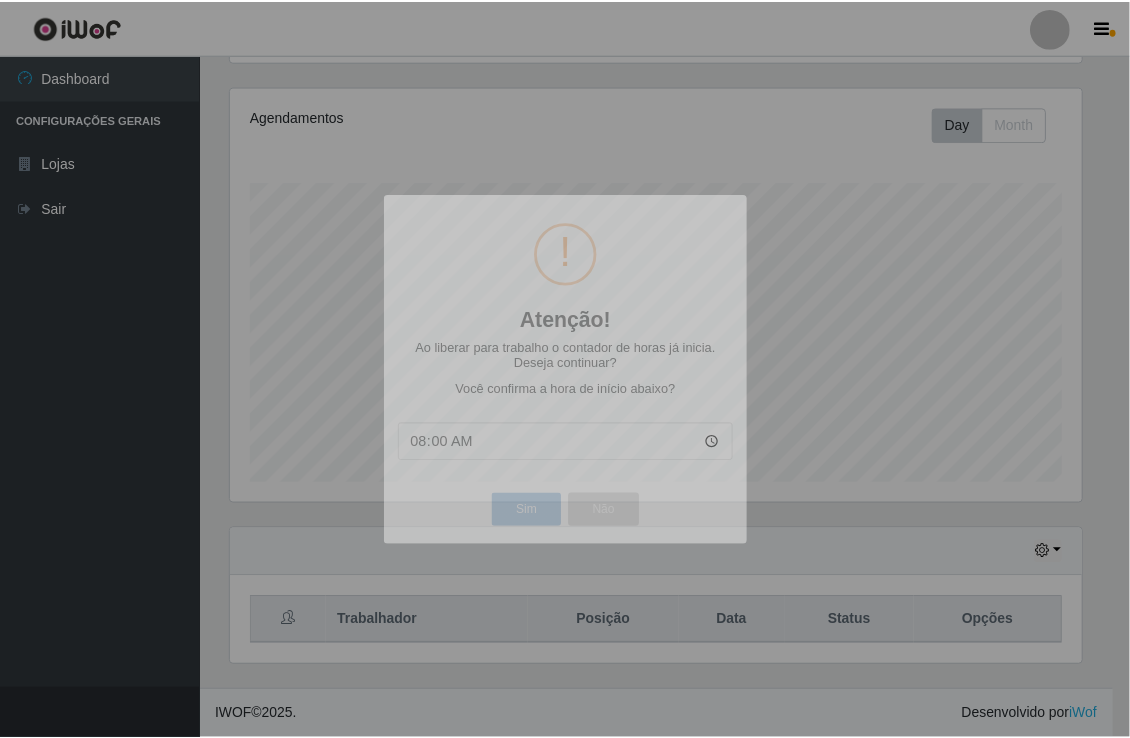scroll, scrollTop: 999584, scrollLeft: 999132, axis: both 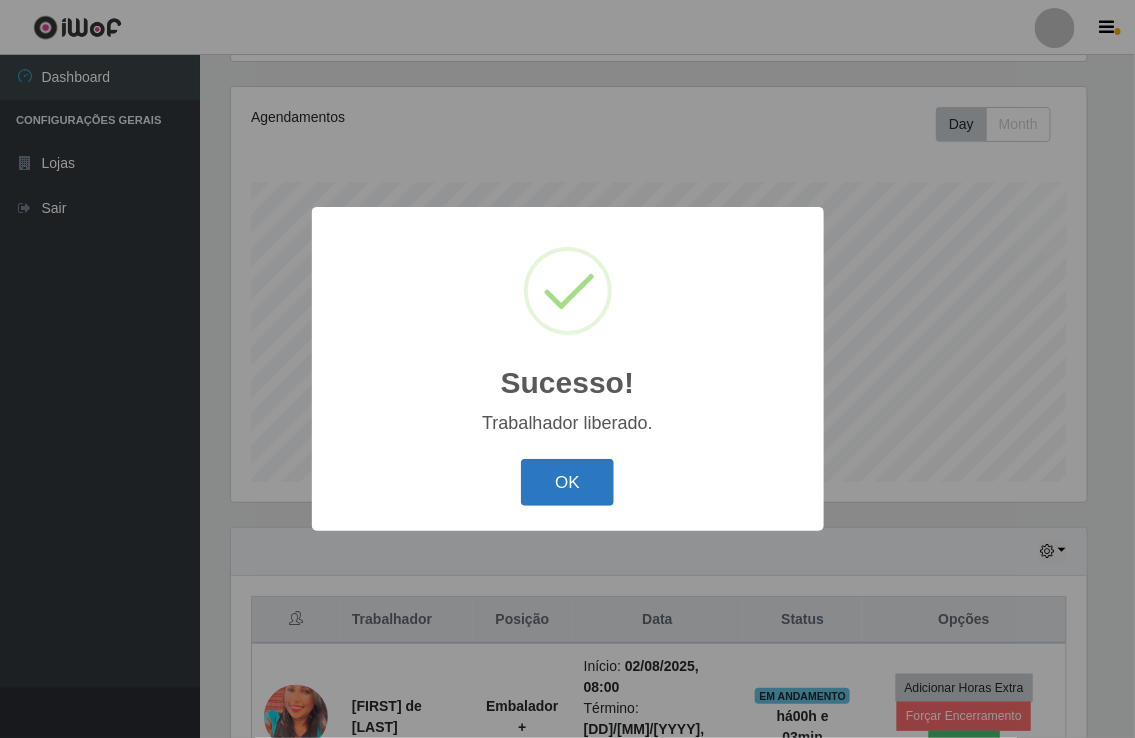 click on "OK" at bounding box center [567, 482] 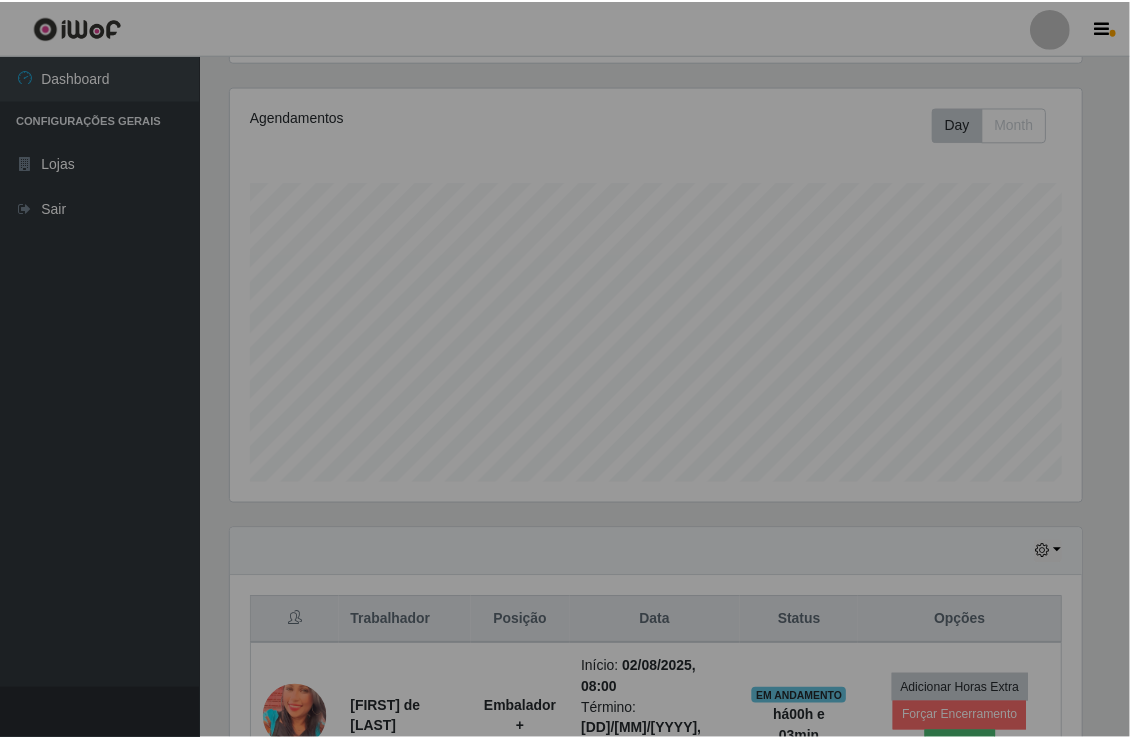 scroll, scrollTop: 999584, scrollLeft: 999132, axis: both 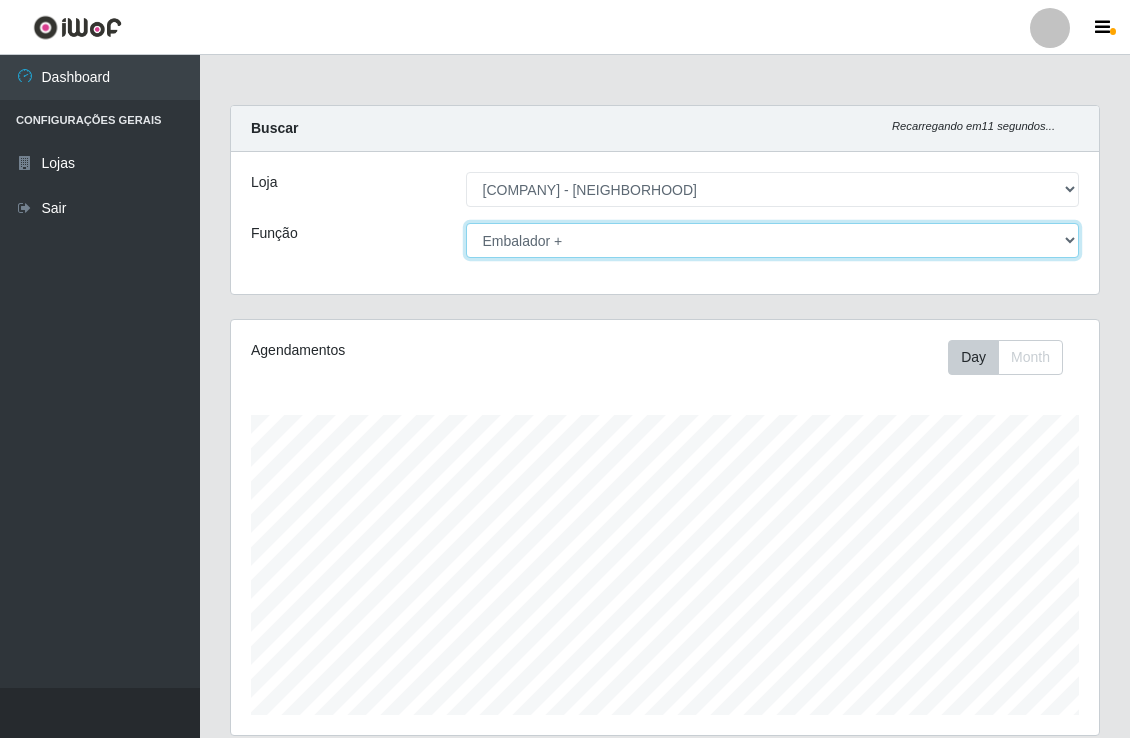 click on "[Selecione...] Embalador Embalador + Embalador ++" at bounding box center [773, 240] 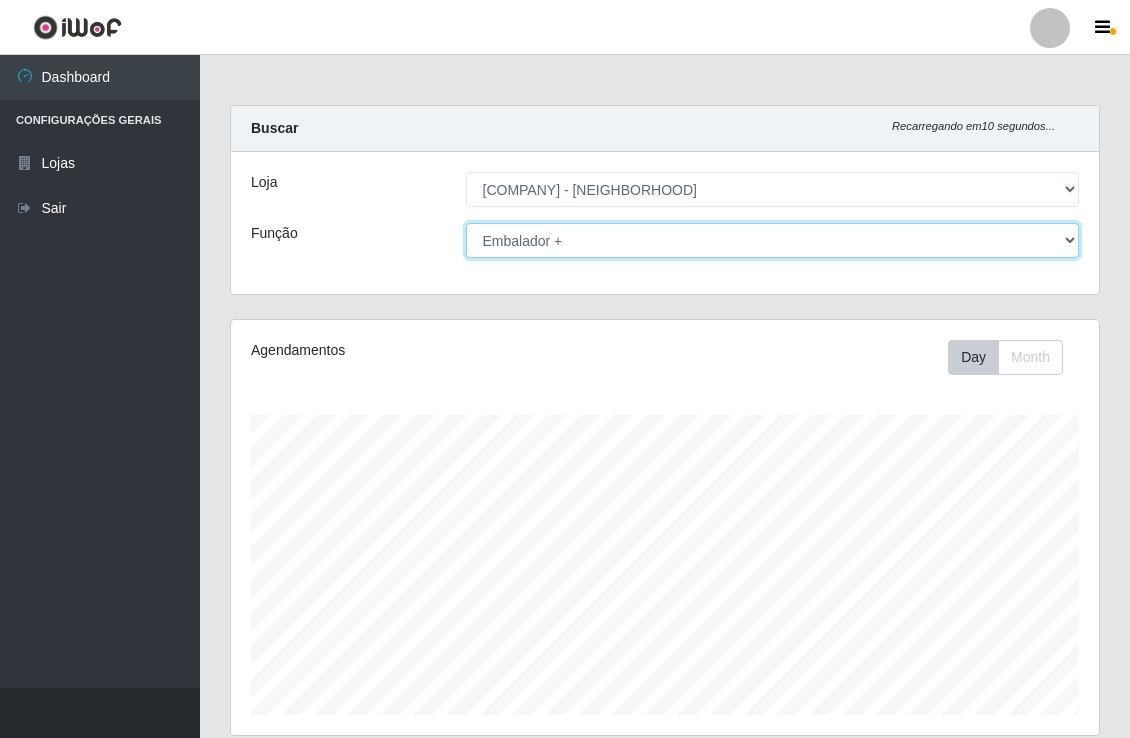 click on "[Selecione...] Embalador Embalador + Embalador ++" at bounding box center [773, 240] 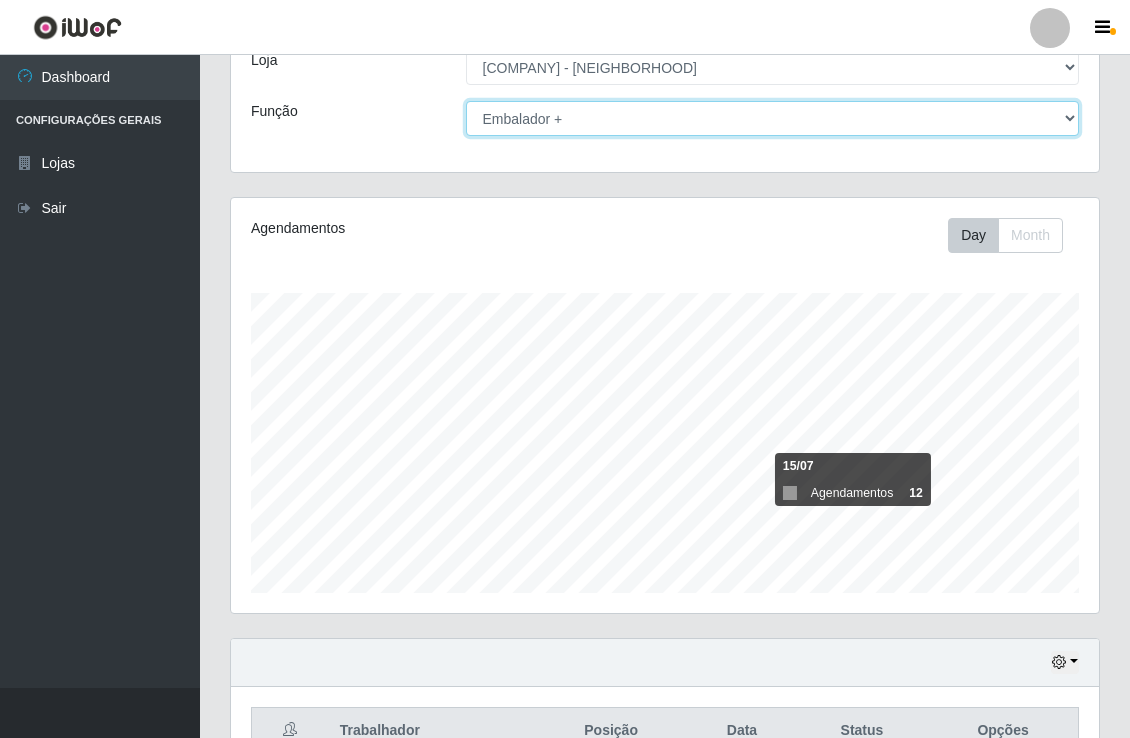 scroll, scrollTop: 0, scrollLeft: 0, axis: both 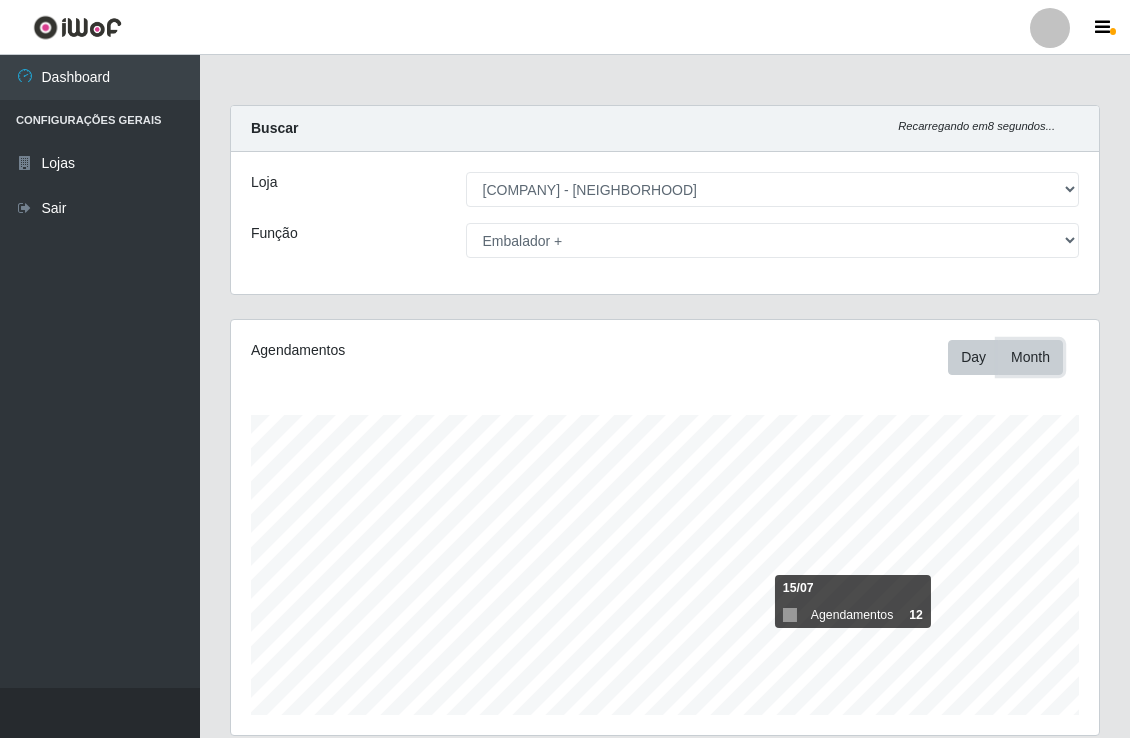click on "Month" at bounding box center (1030, 357) 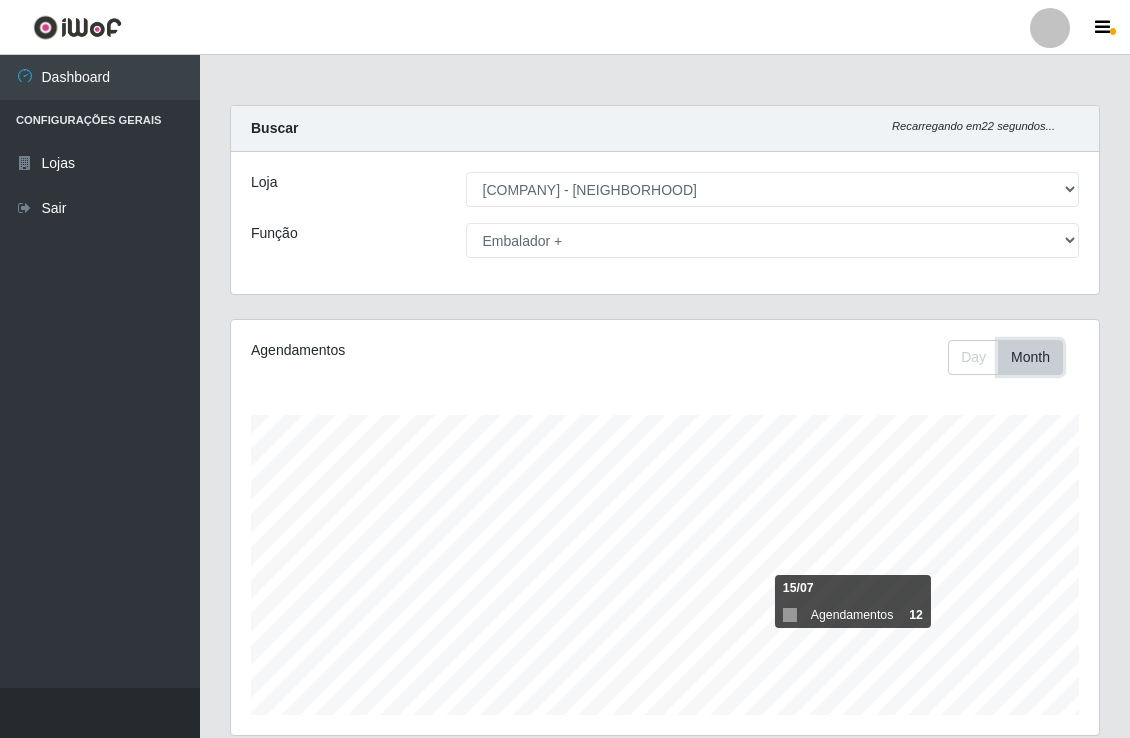 type 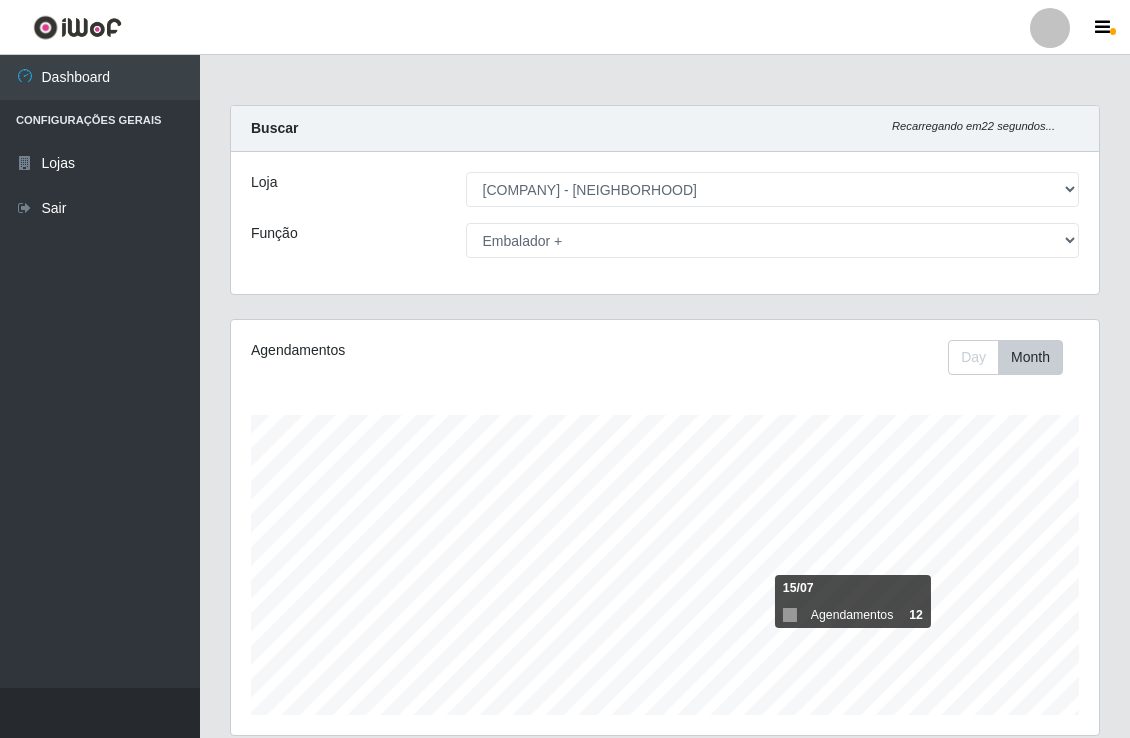 type 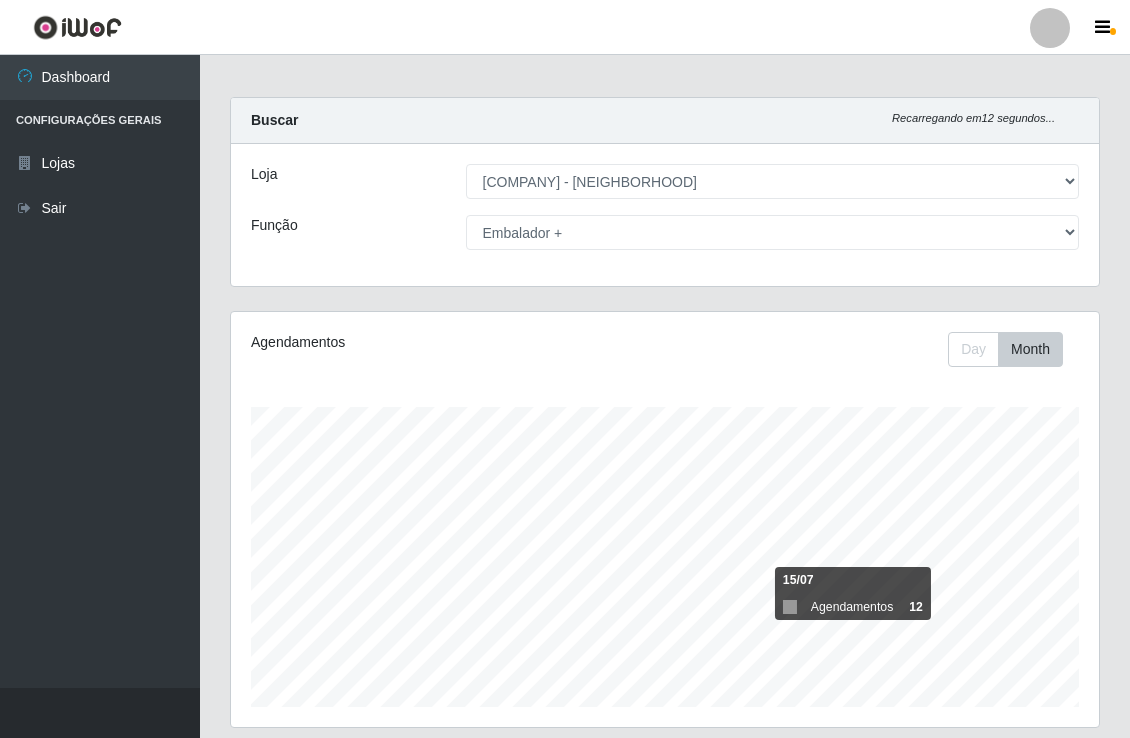 scroll, scrollTop: 0, scrollLeft: 0, axis: both 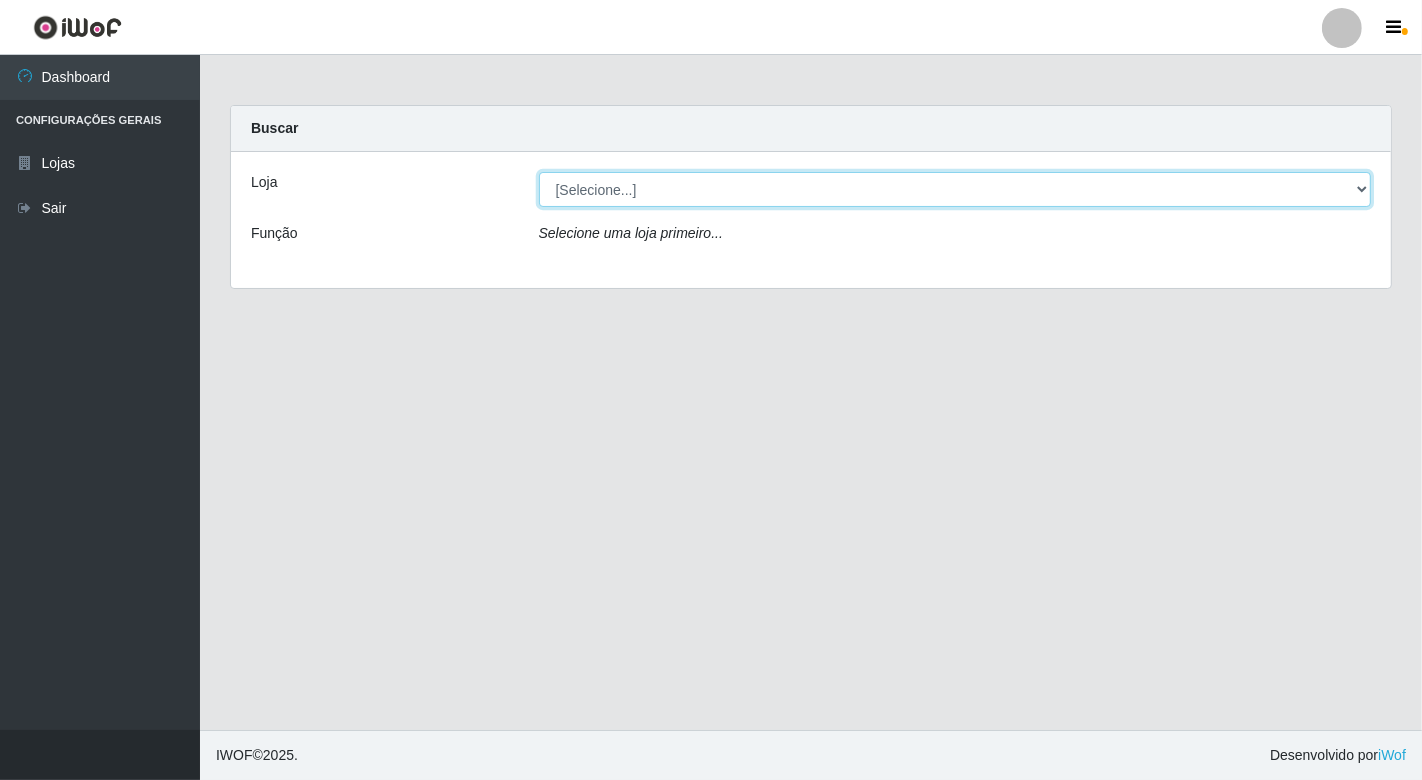 click on "[Selecione...] [COMPANY] - [NEIGHBORHOOD]" at bounding box center (955, 189) 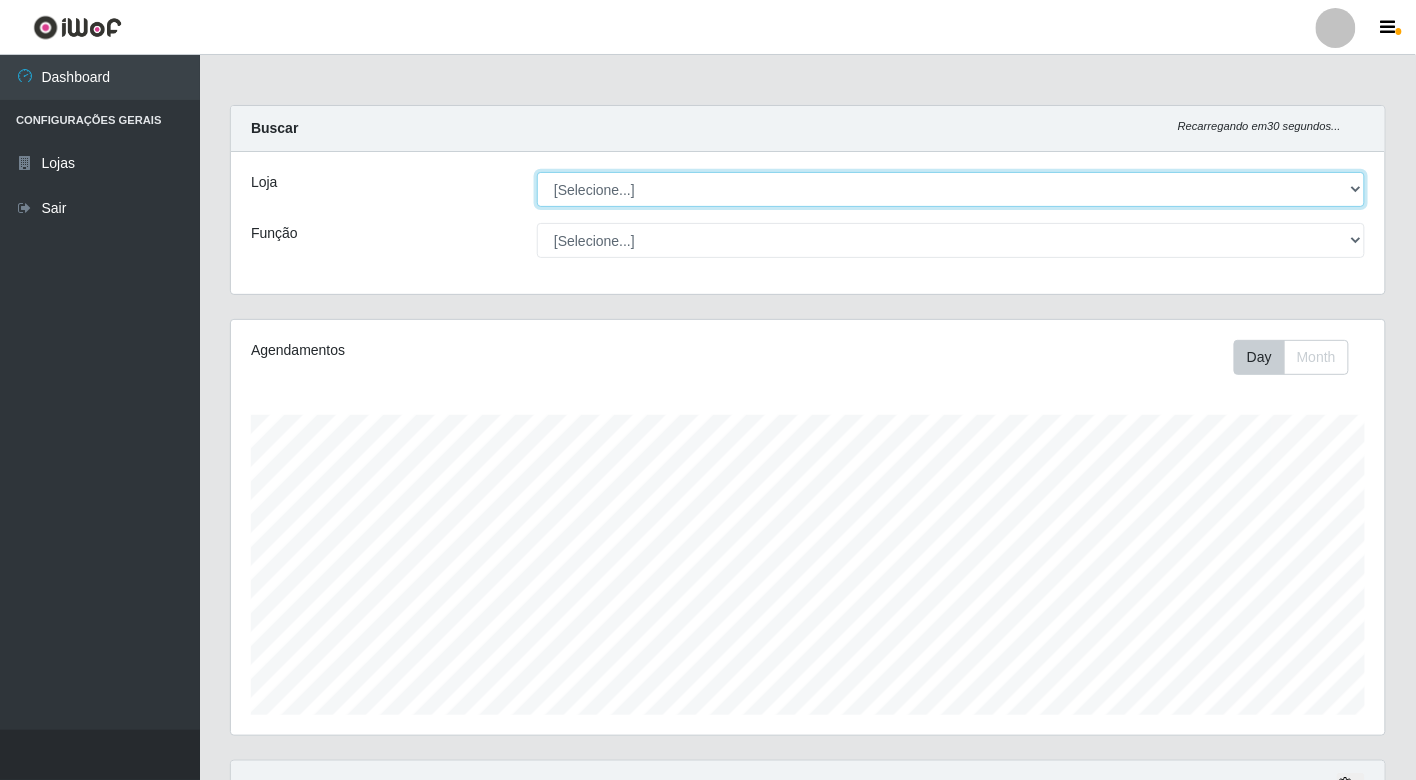 scroll, scrollTop: 999584, scrollLeft: 998845, axis: both 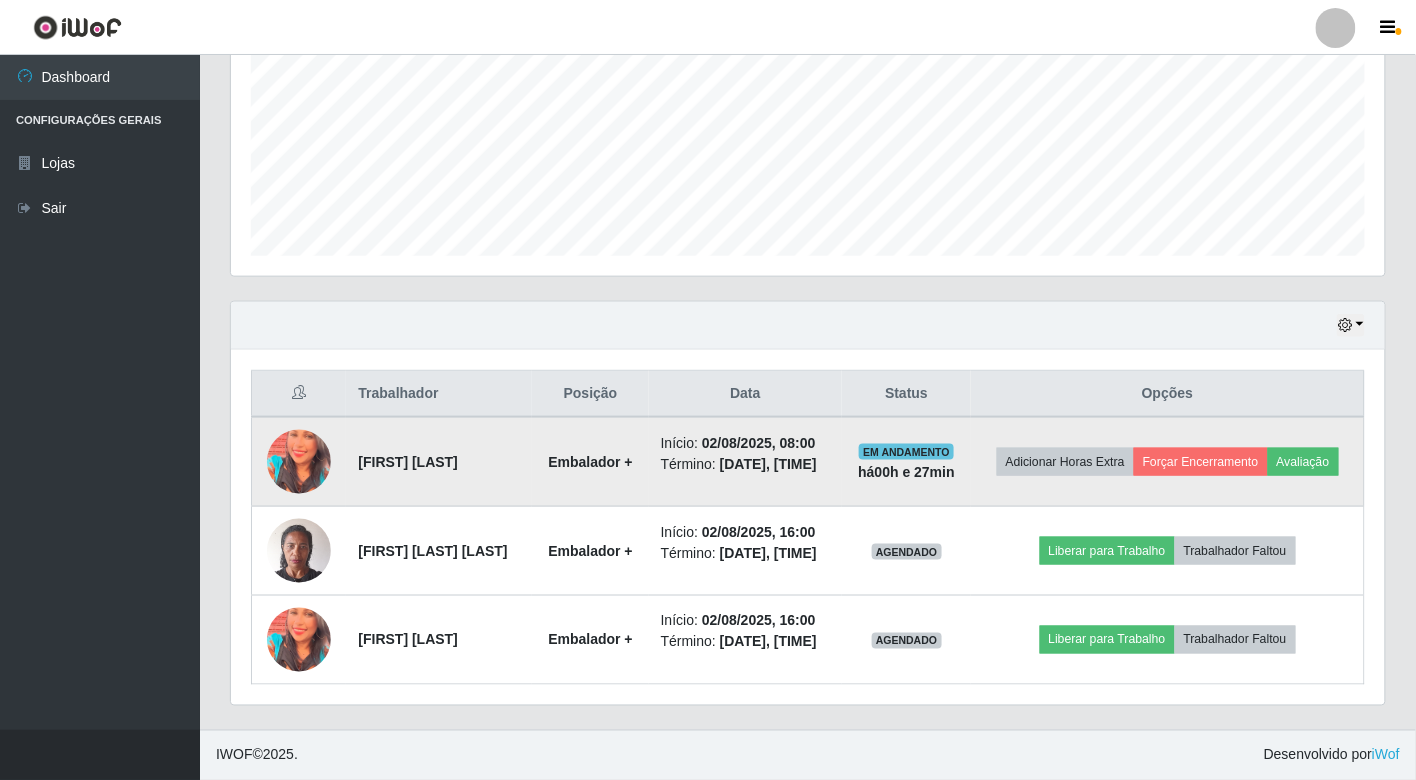 click at bounding box center [299, 462] 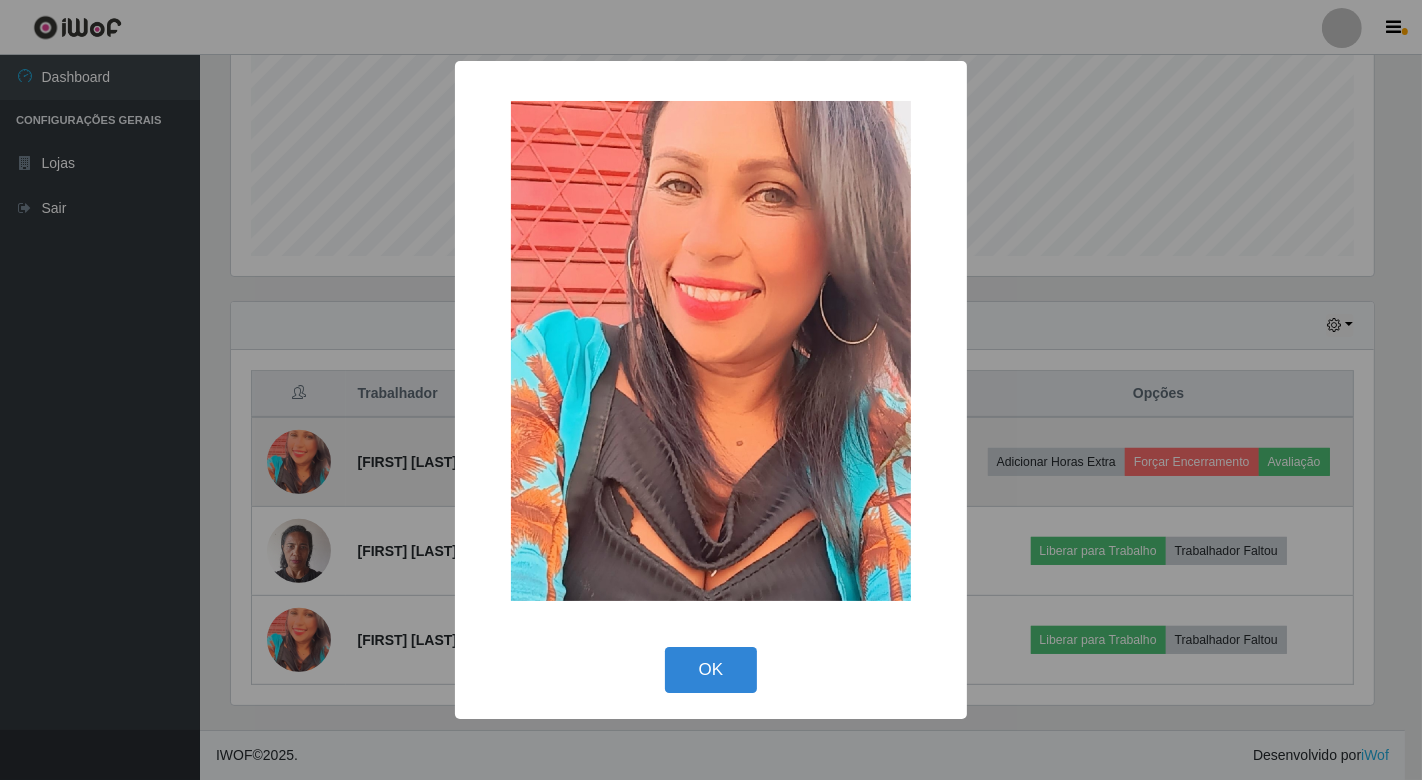 click on "× OK Cancel" at bounding box center (711, 390) 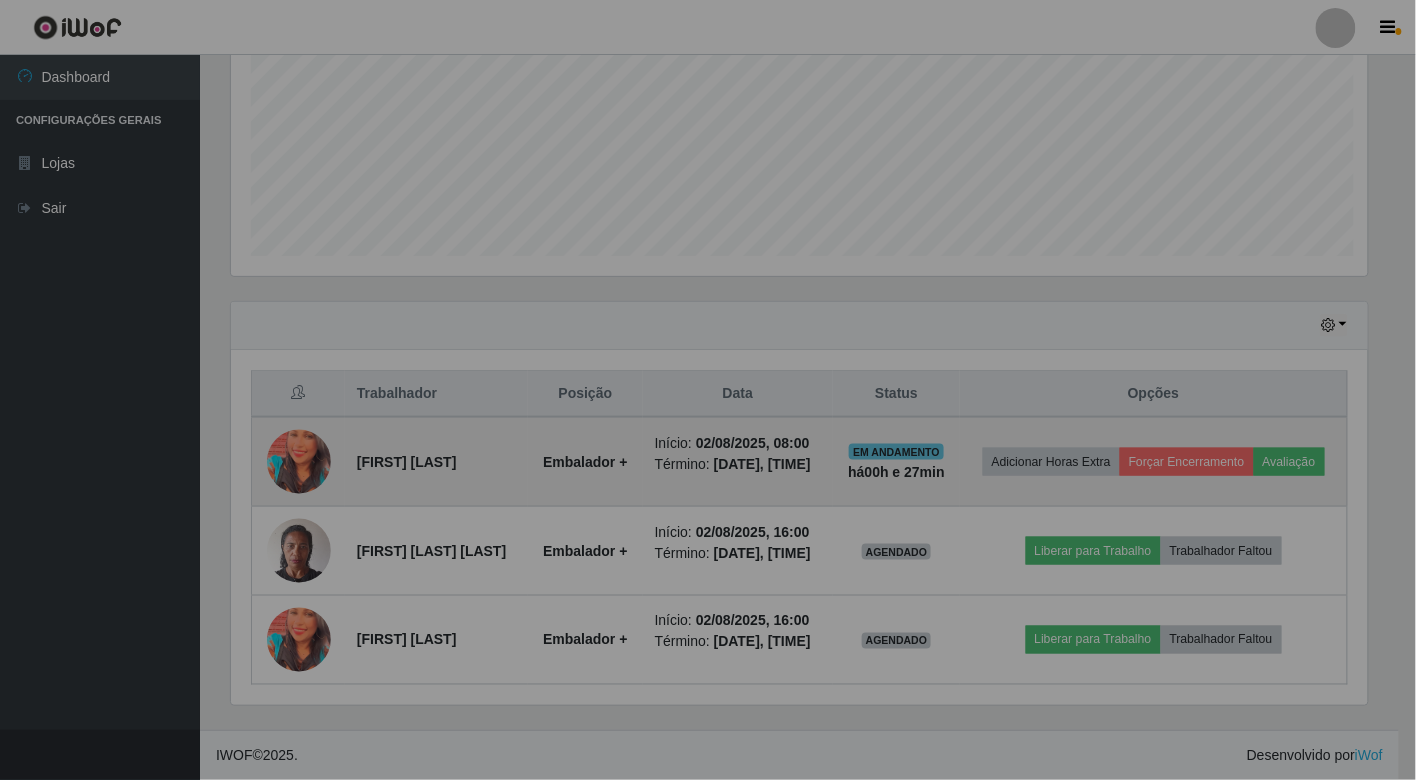 scroll, scrollTop: 999584, scrollLeft: 998845, axis: both 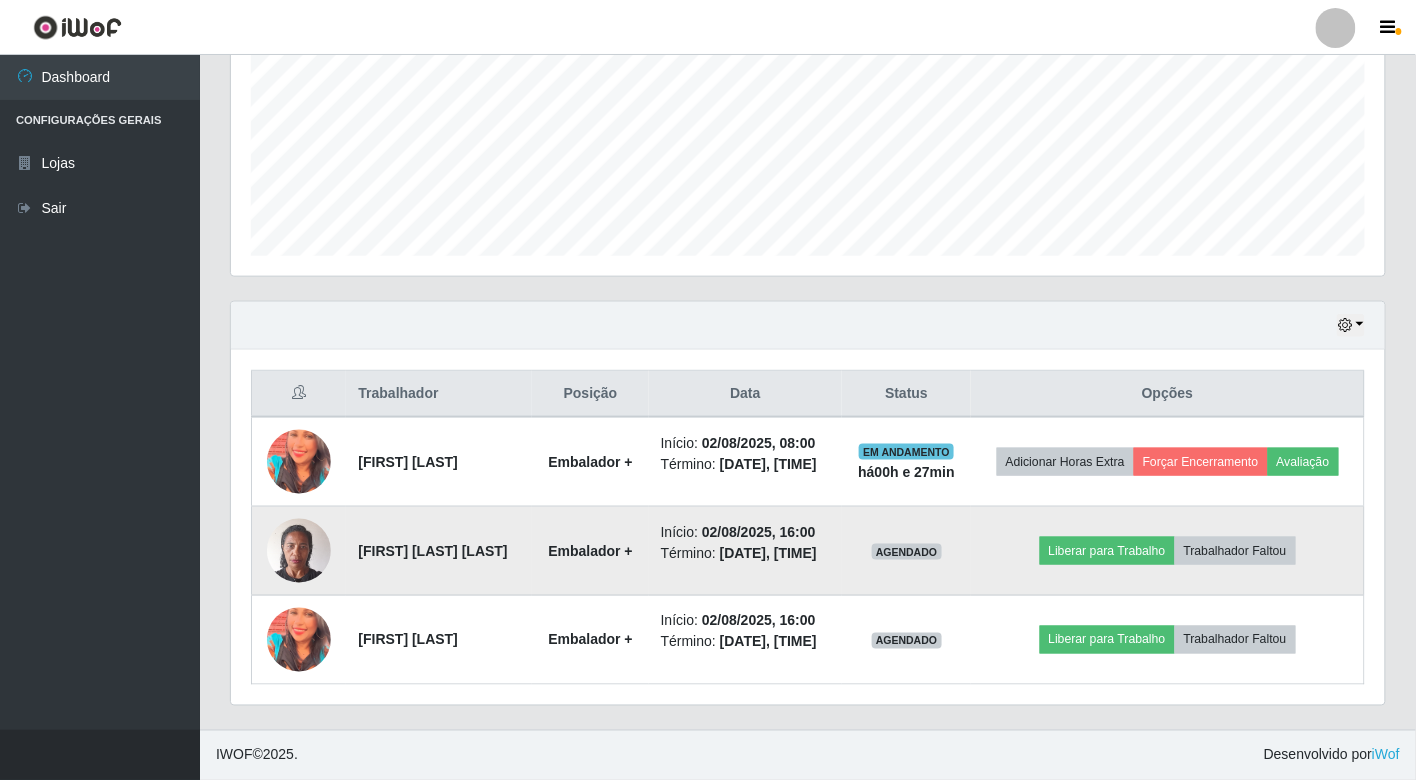 click at bounding box center [299, 550] 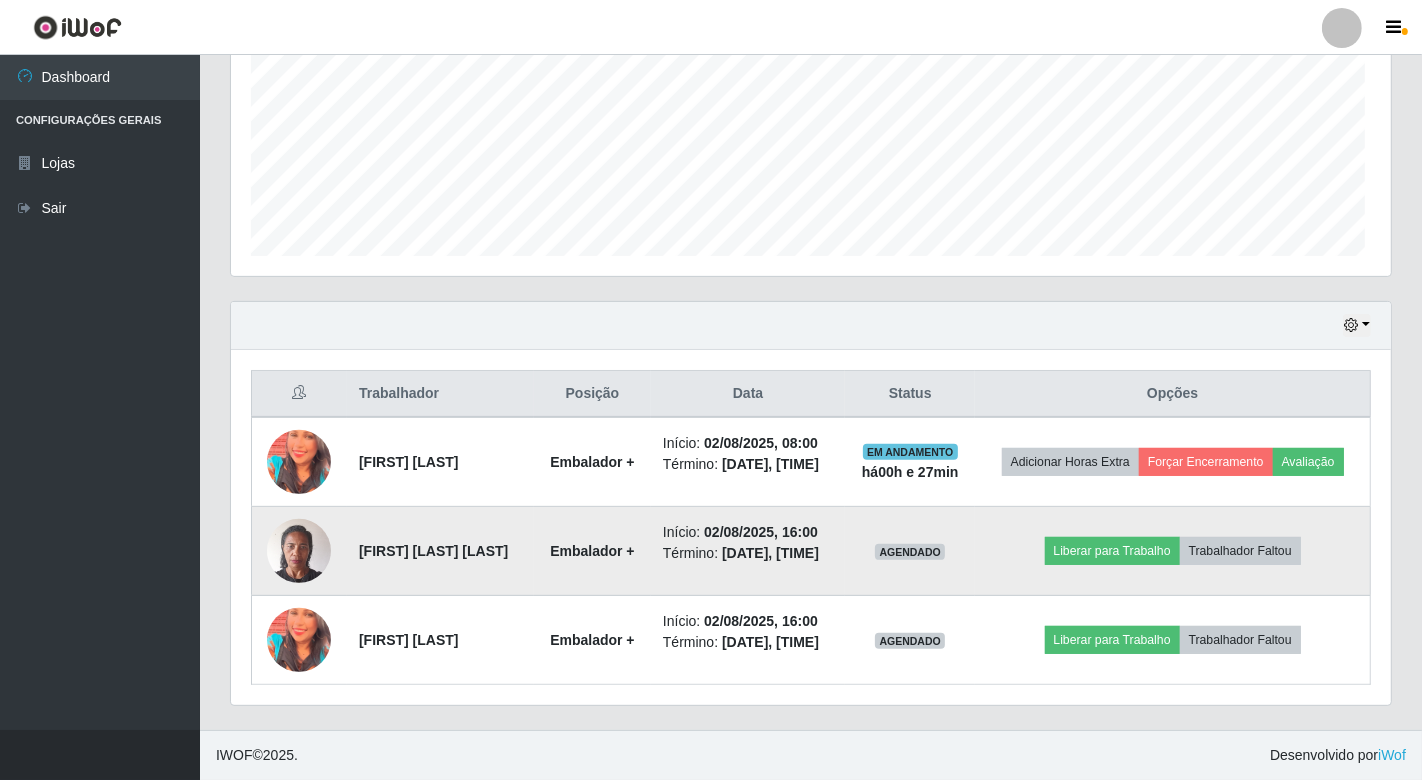 scroll, scrollTop: 999584, scrollLeft: 998856, axis: both 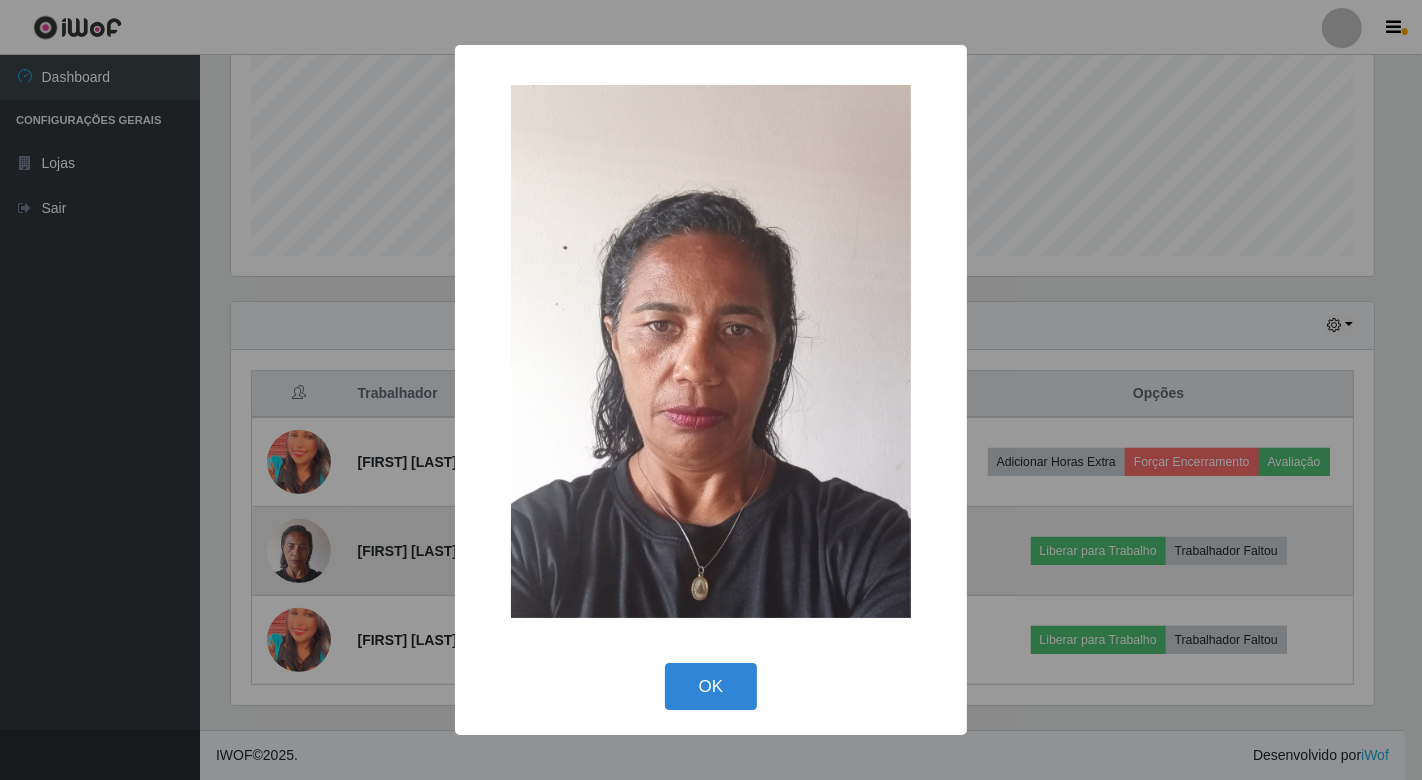 click on "× OK Cancel" at bounding box center [711, 390] 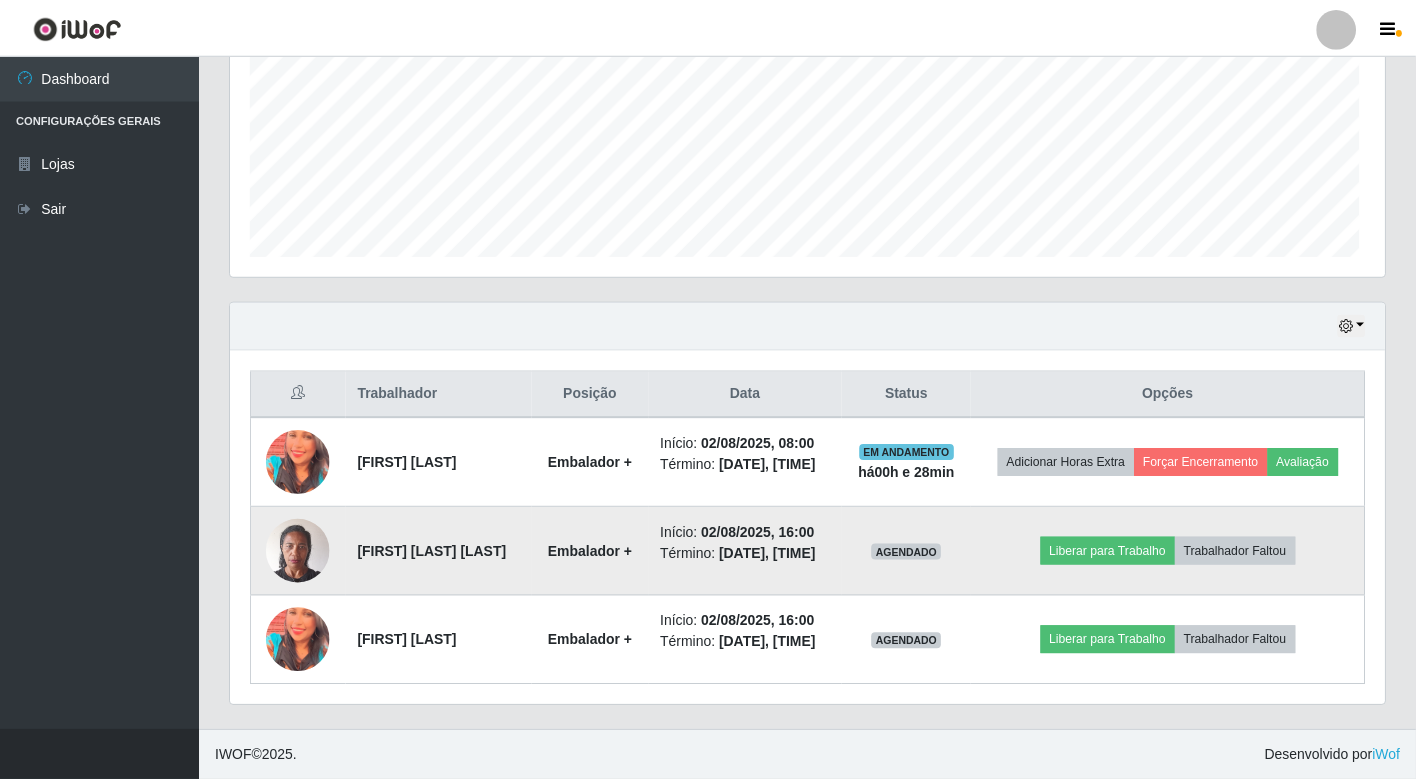 scroll, scrollTop: 999584, scrollLeft: 998845, axis: both 